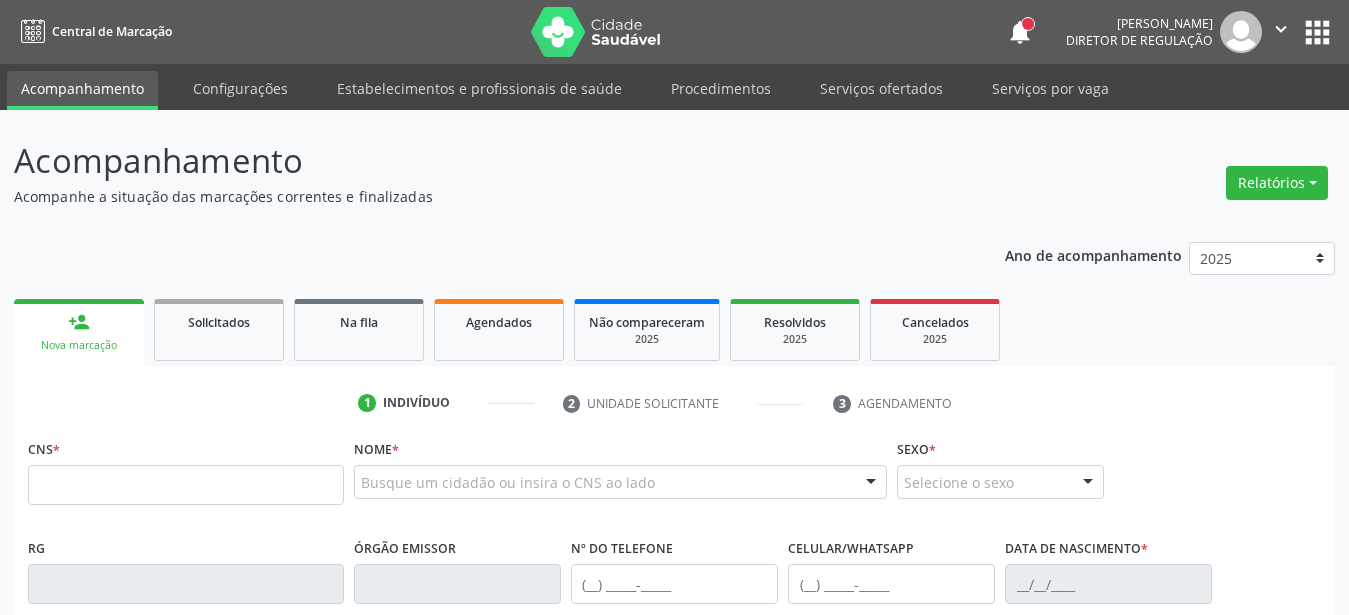 scroll, scrollTop: 102, scrollLeft: 0, axis: vertical 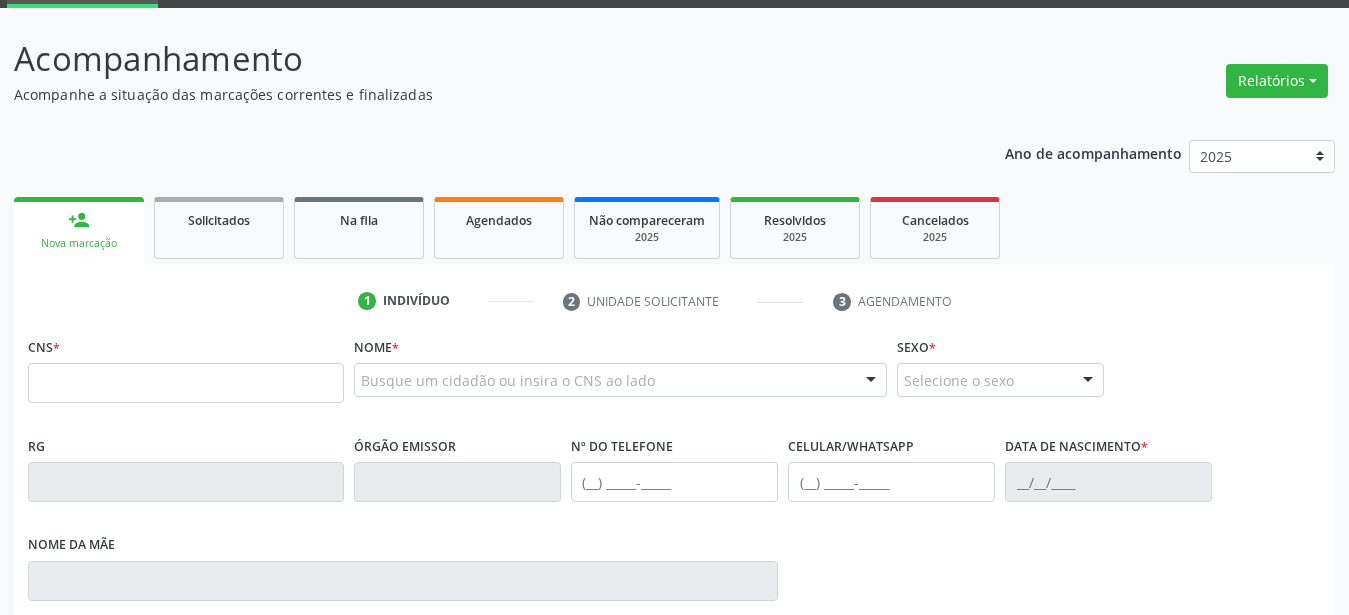 click on "Acompanhe a situação das marcações correntes e finalizadas" at bounding box center [476, 94] 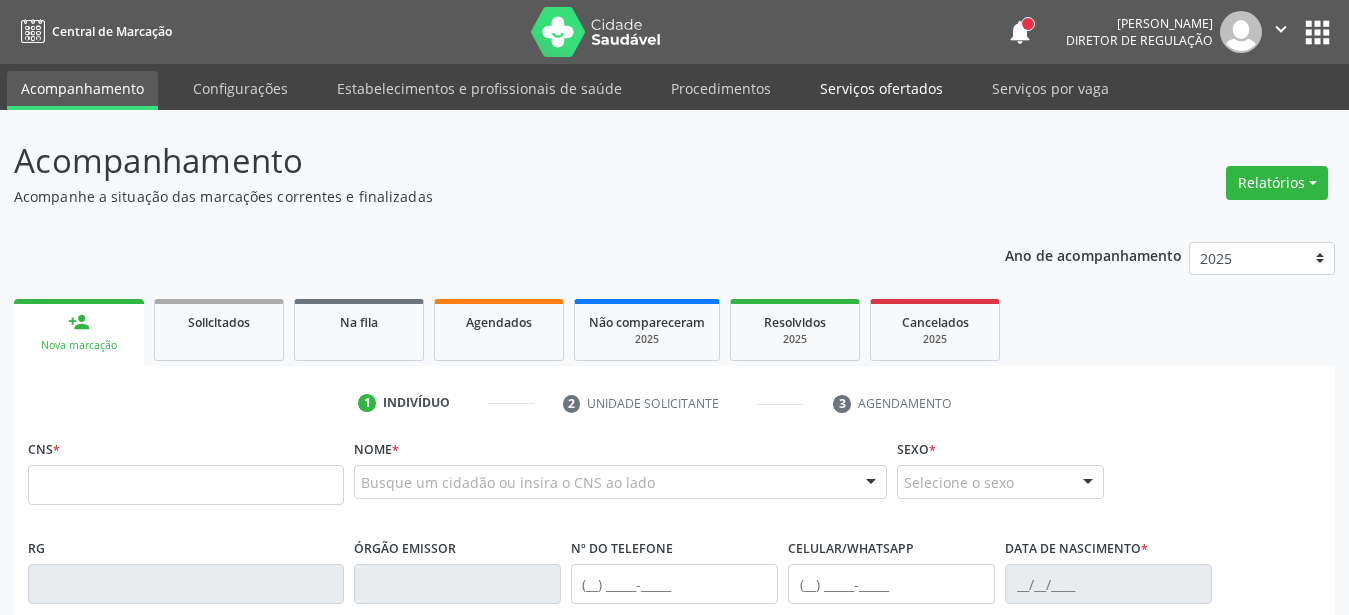 click on "Serviços ofertados" at bounding box center [881, 88] 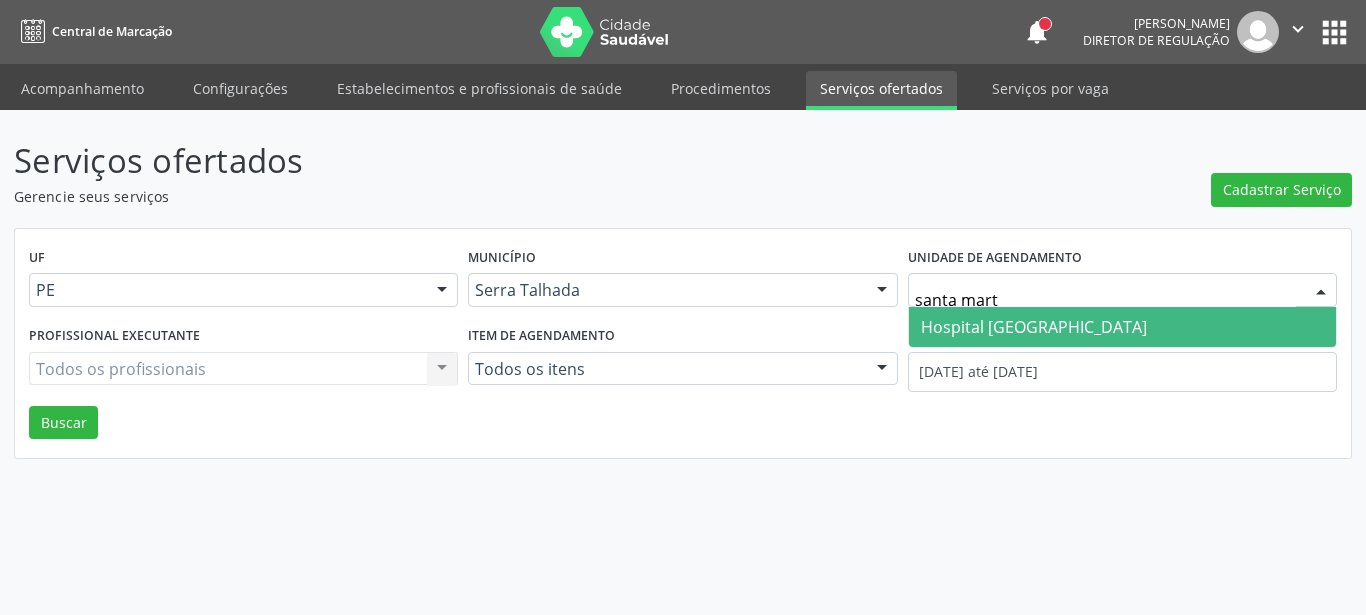 type on "santa marta" 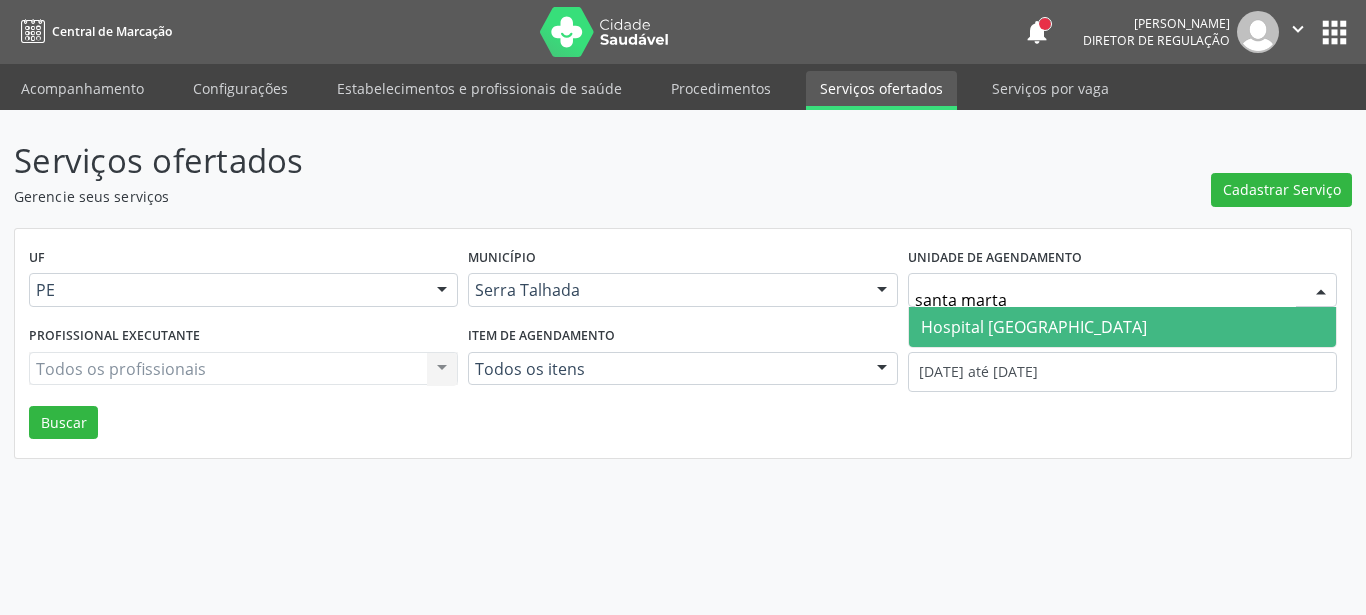 click on "Hospital [GEOGRAPHIC_DATA]" at bounding box center [1034, 327] 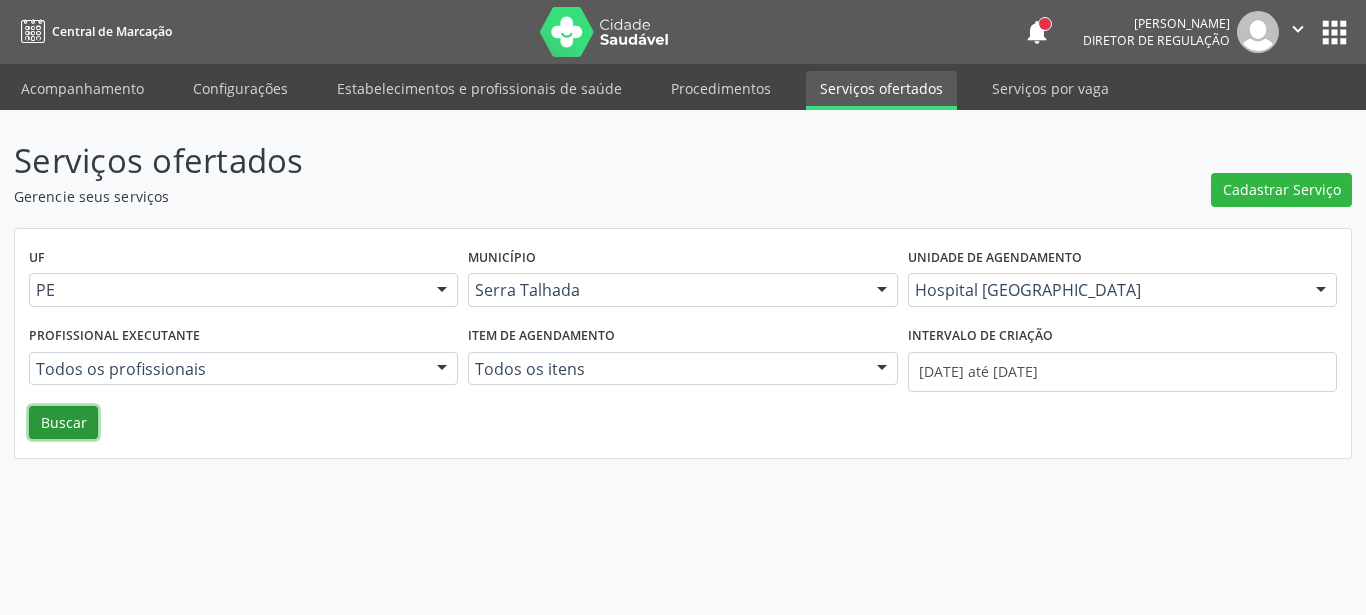 click on "Buscar" at bounding box center [63, 423] 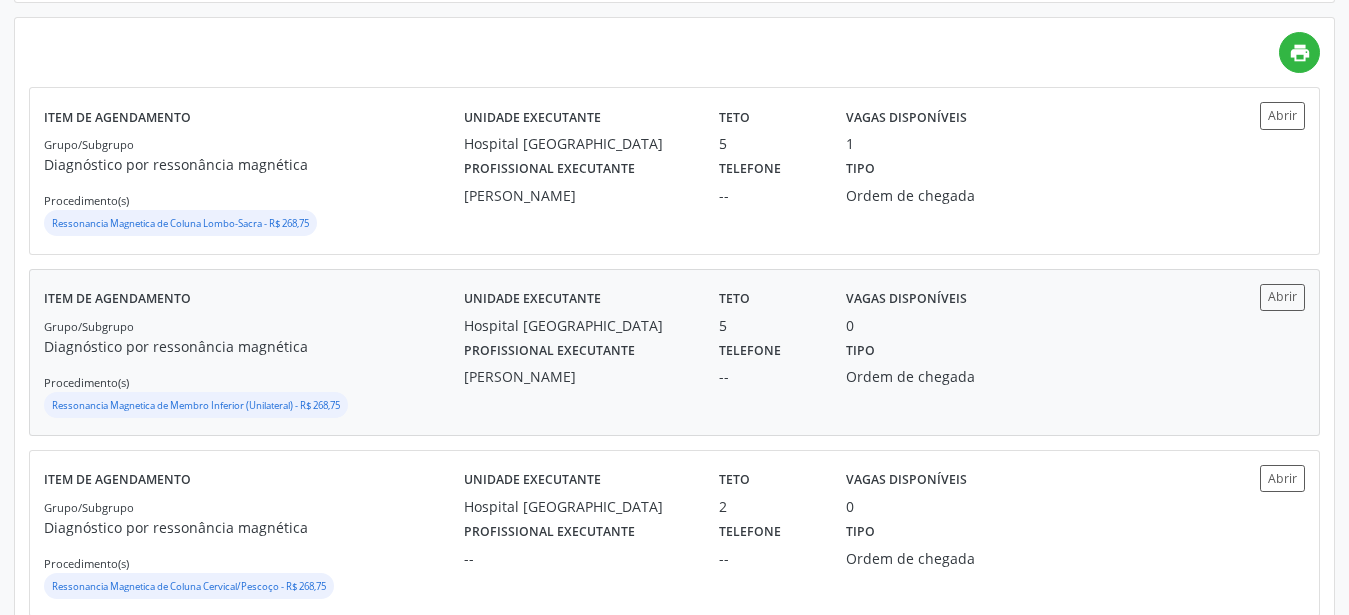 scroll, scrollTop: 510, scrollLeft: 0, axis: vertical 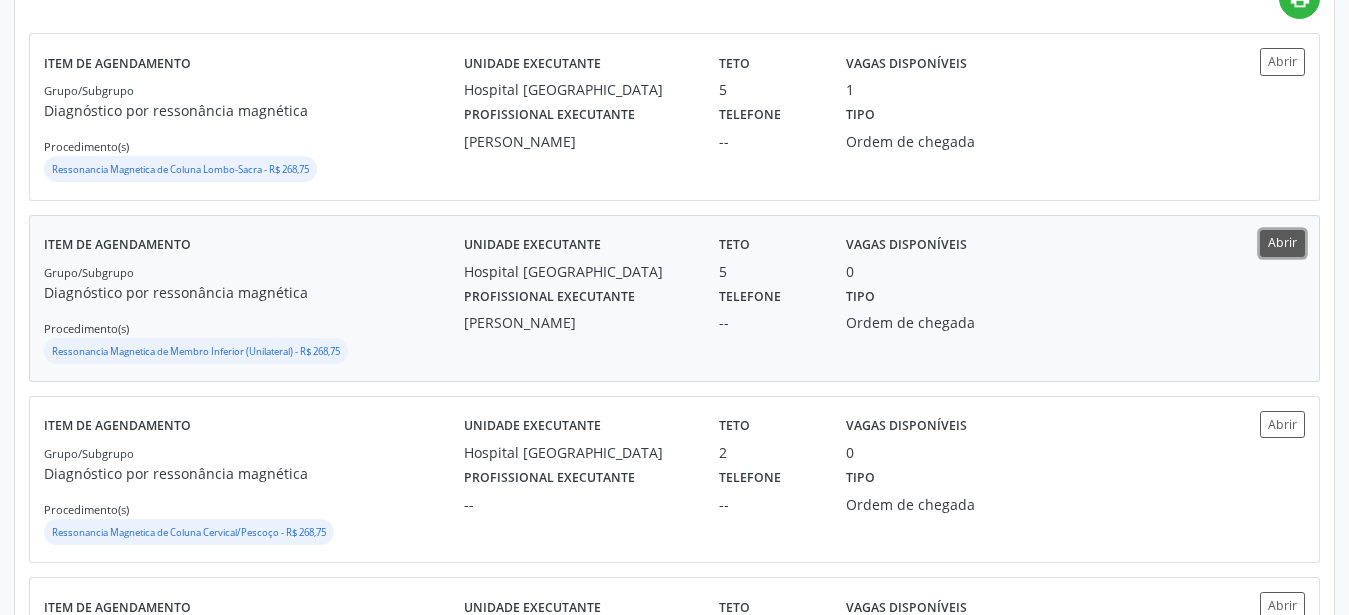 click on "Abrir" at bounding box center [1282, 243] 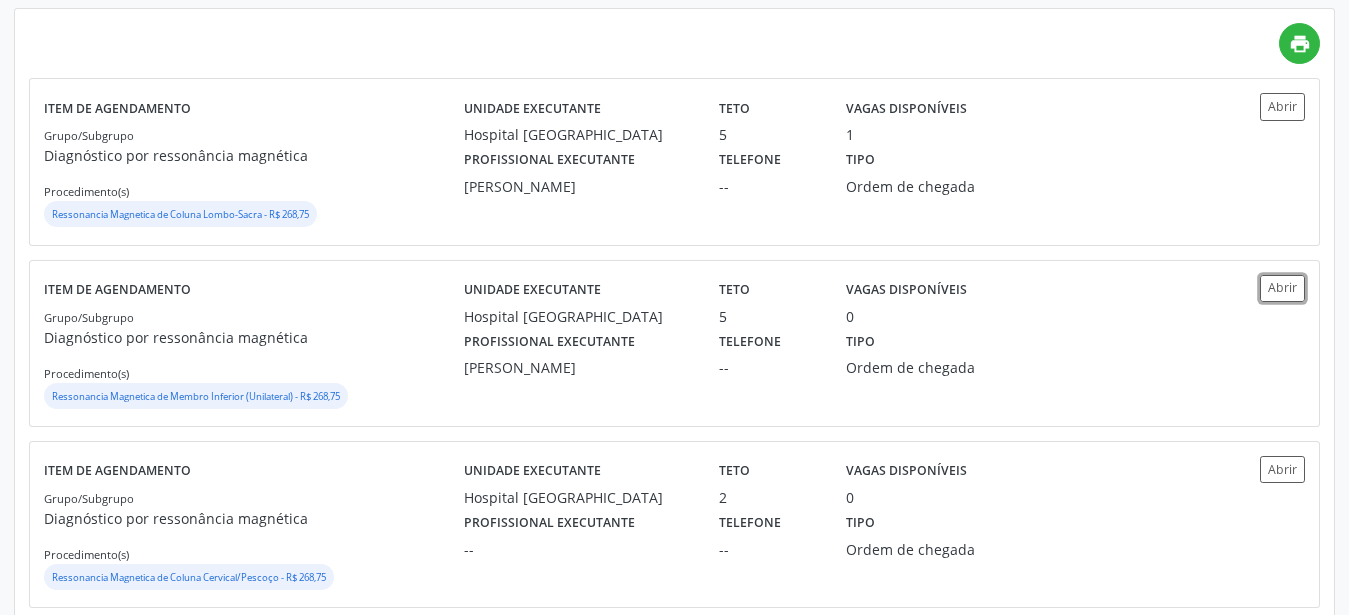 scroll, scrollTop: 306, scrollLeft: 0, axis: vertical 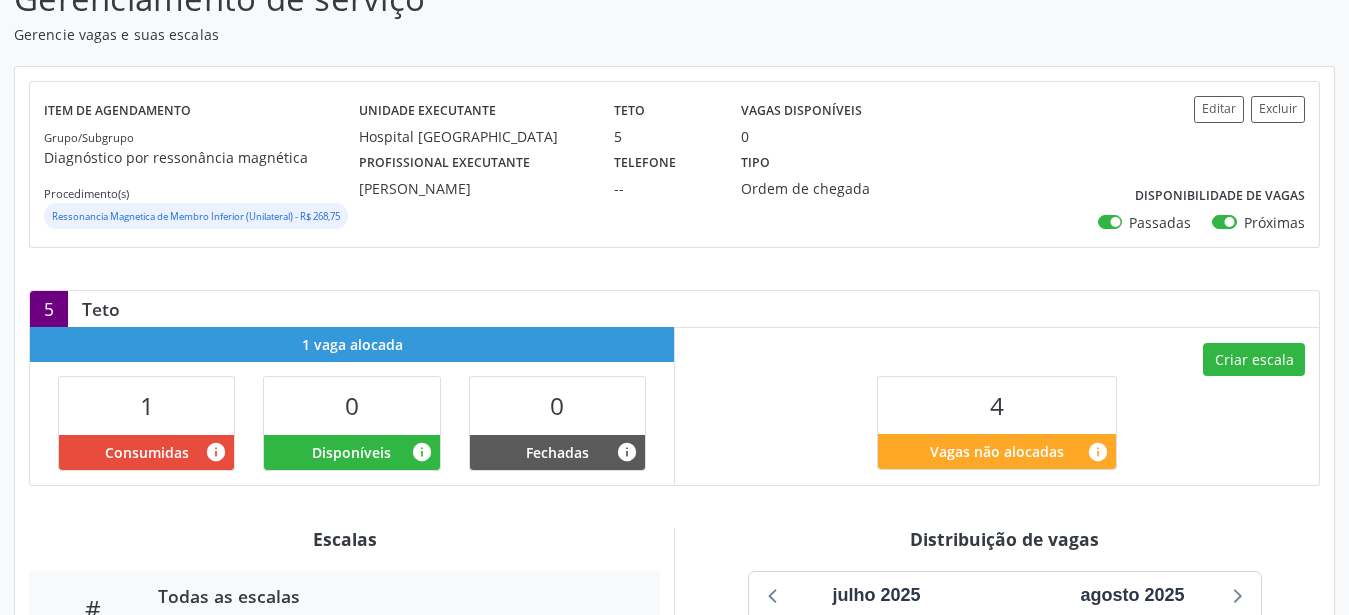 click on "5
Teto" at bounding box center (674, 309) 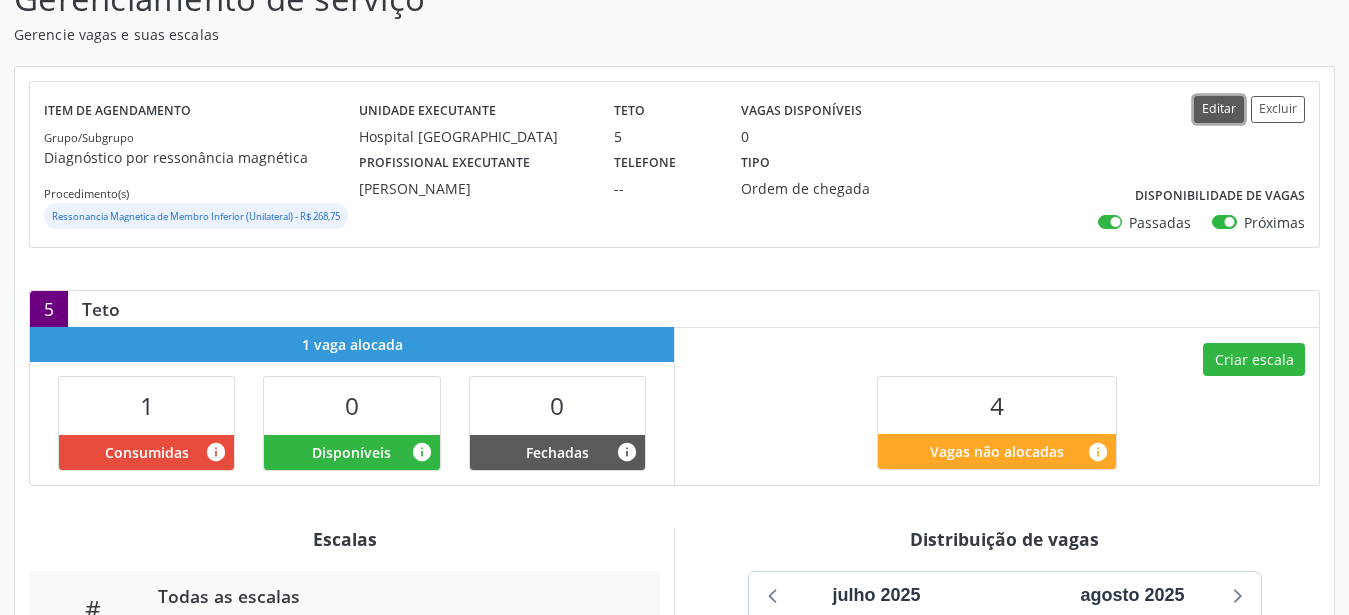 click on "Editar" at bounding box center (1219, 109) 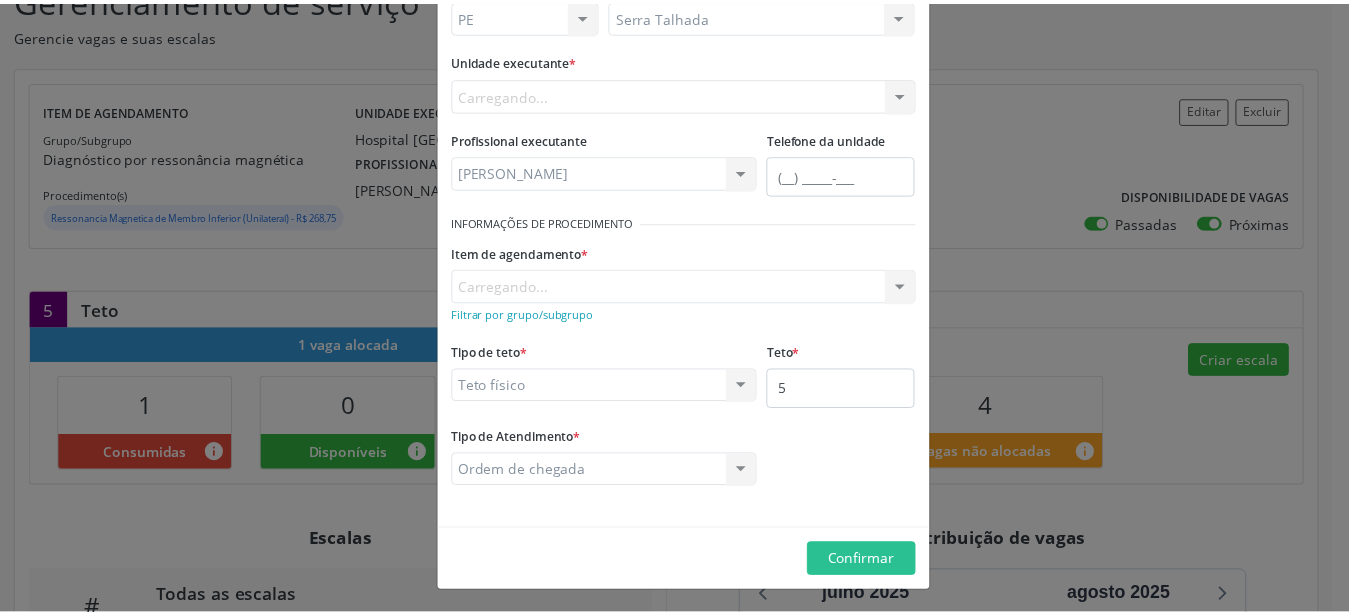 scroll, scrollTop: 158, scrollLeft: 0, axis: vertical 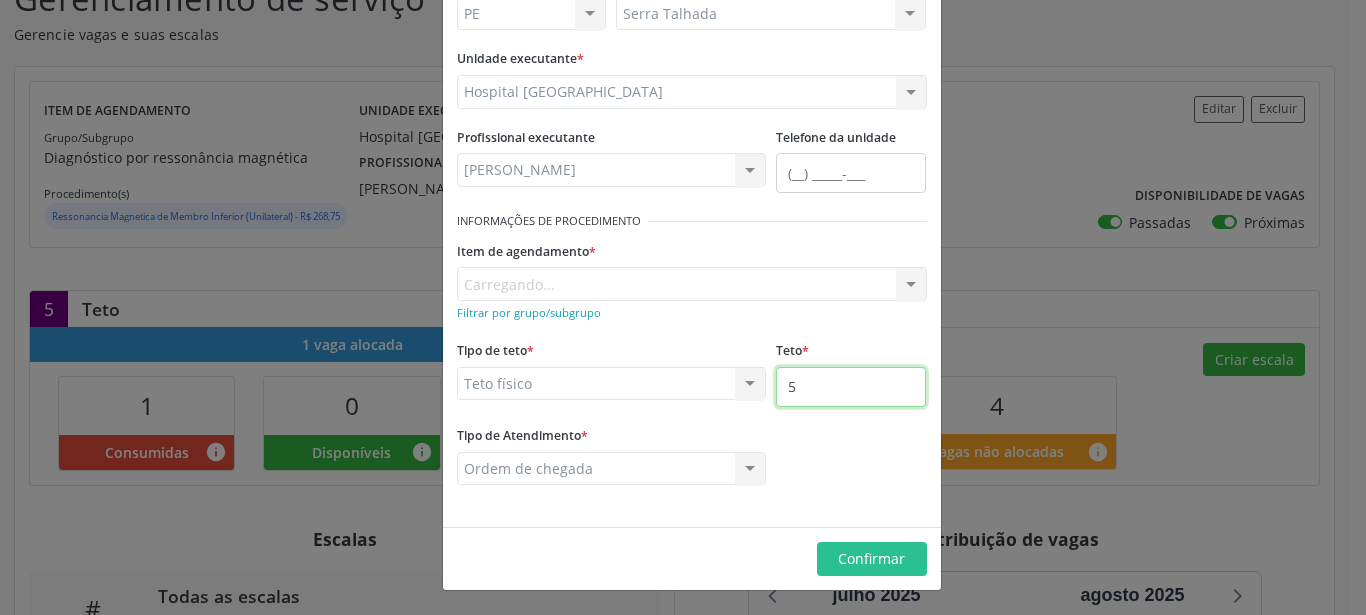click on "5" at bounding box center [851, 387] 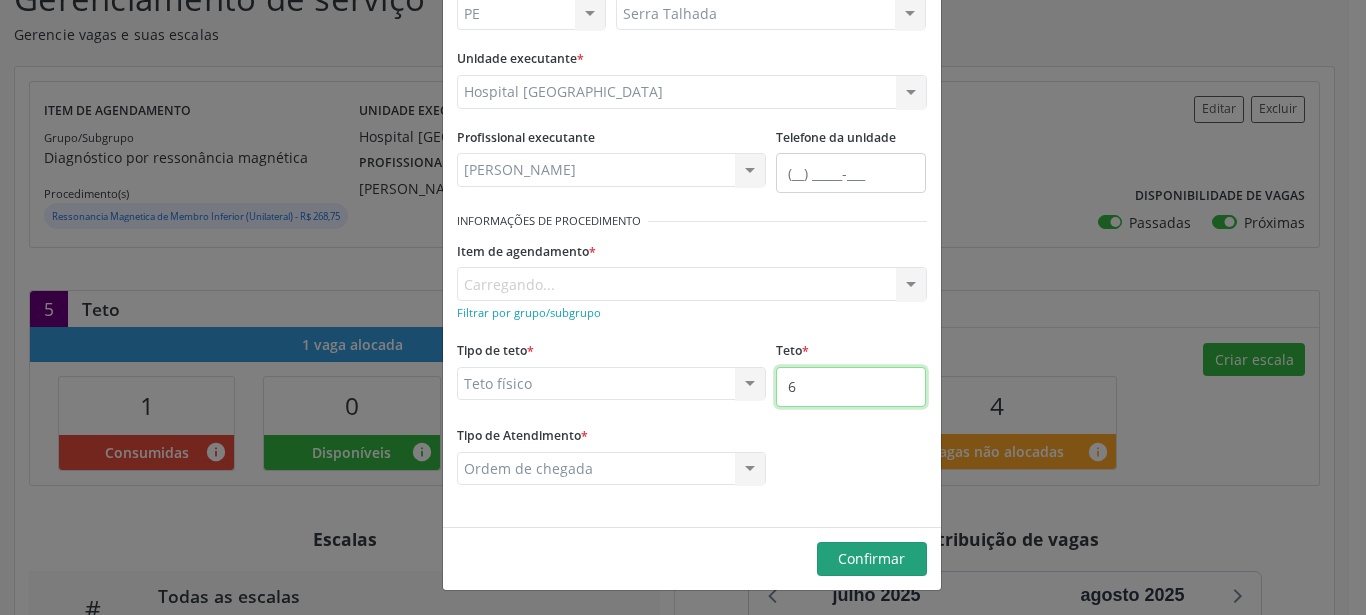 type on "6" 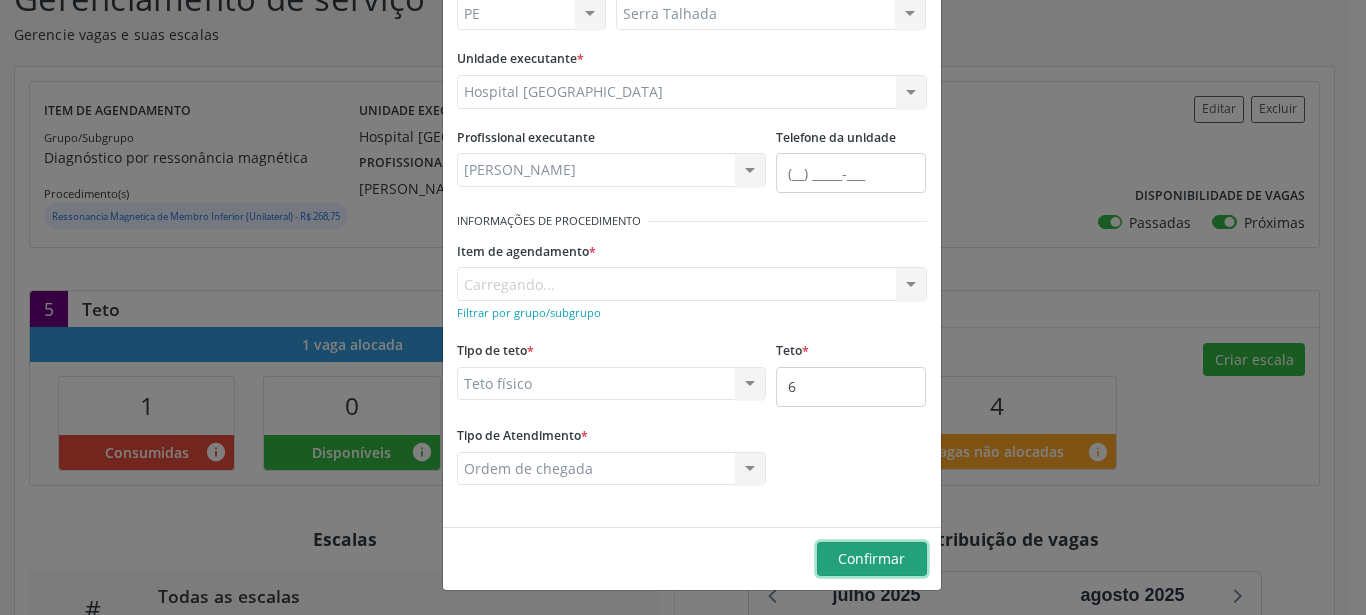 click on "Confirmar" at bounding box center (871, 558) 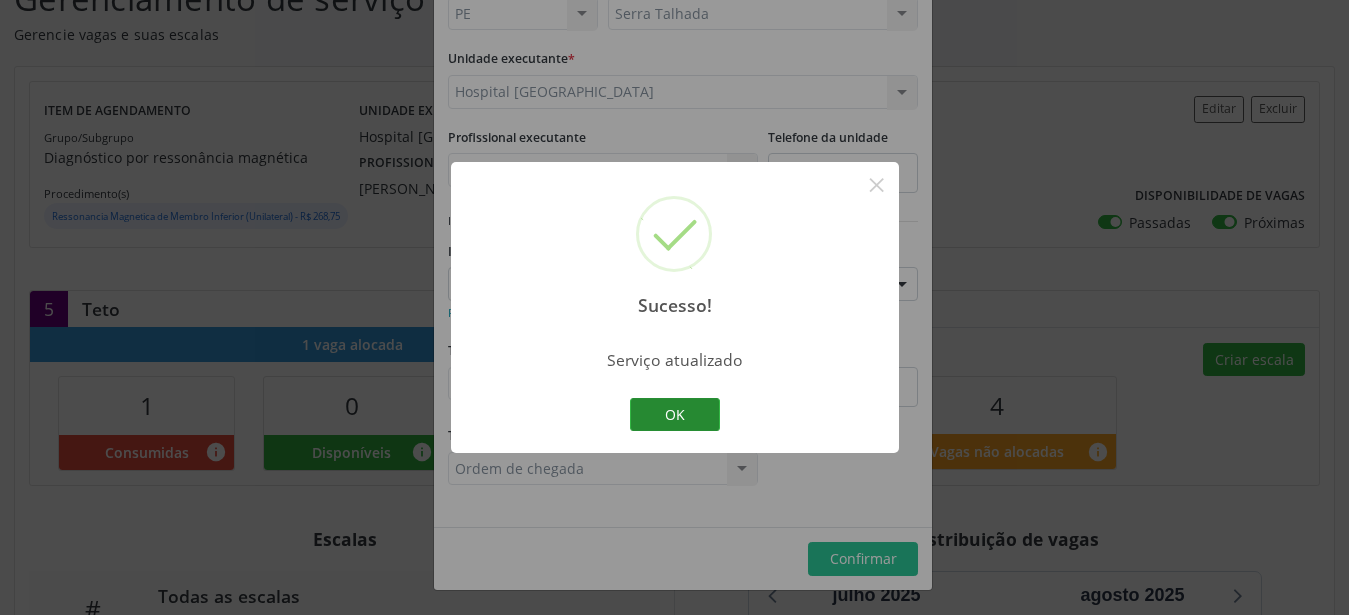click on "OK" at bounding box center [675, 415] 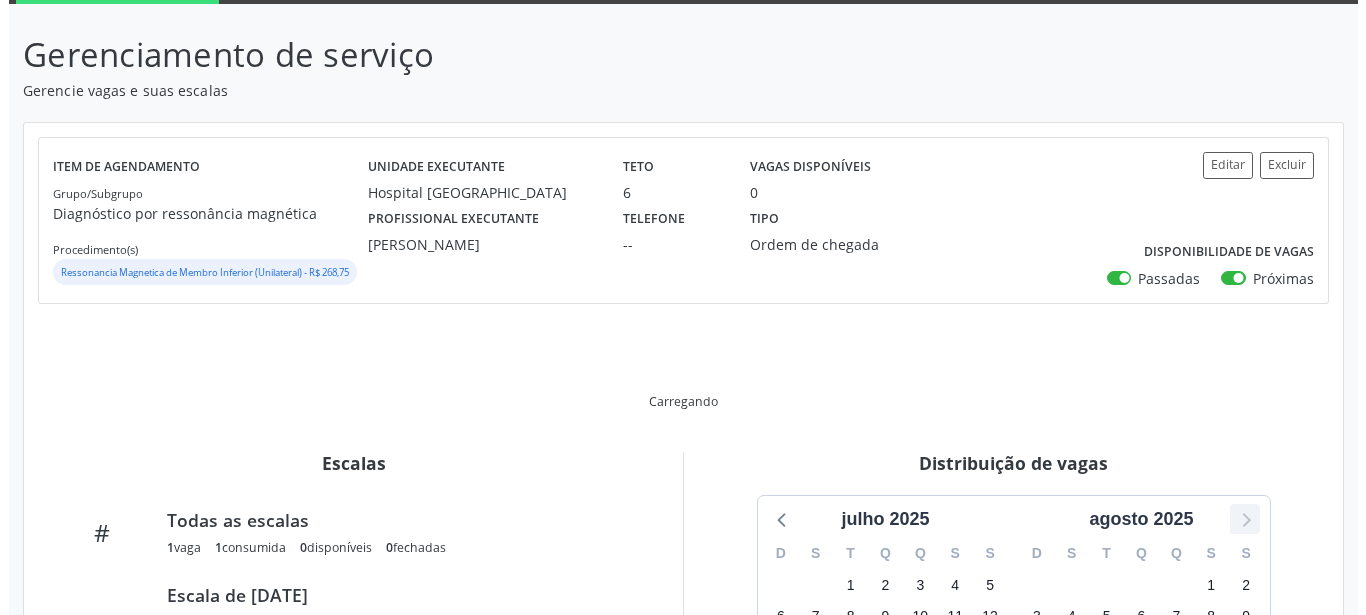 scroll, scrollTop: 204, scrollLeft: 0, axis: vertical 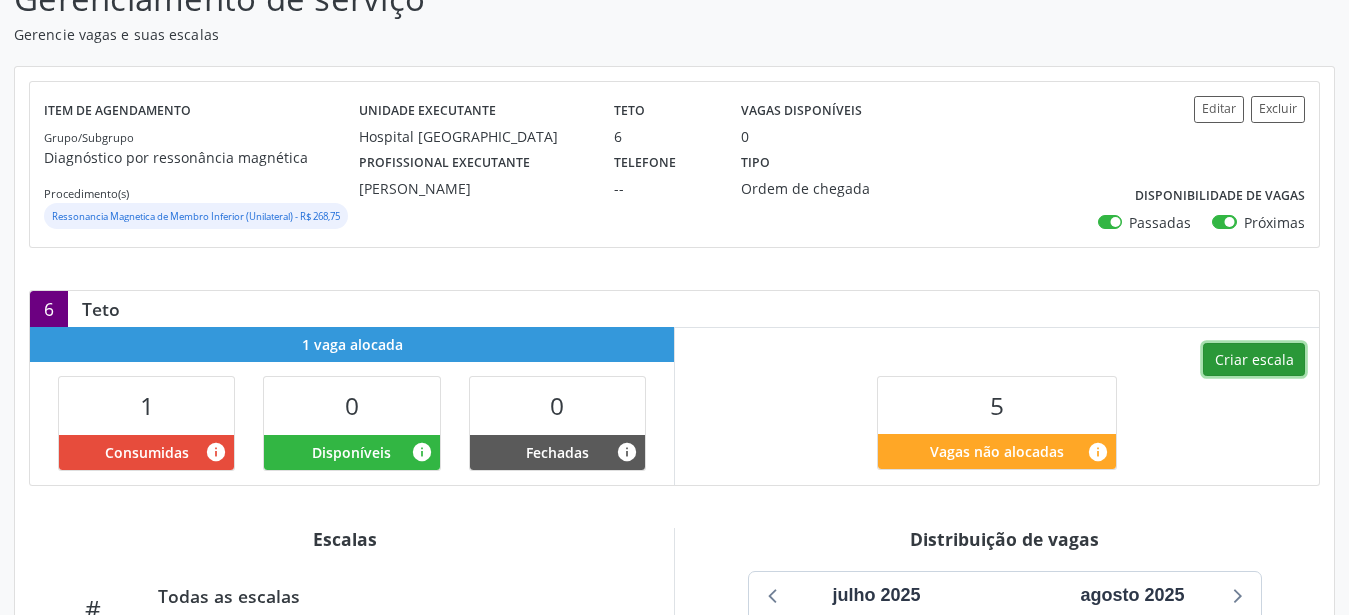 click on "Criar escala" at bounding box center (1254, 360) 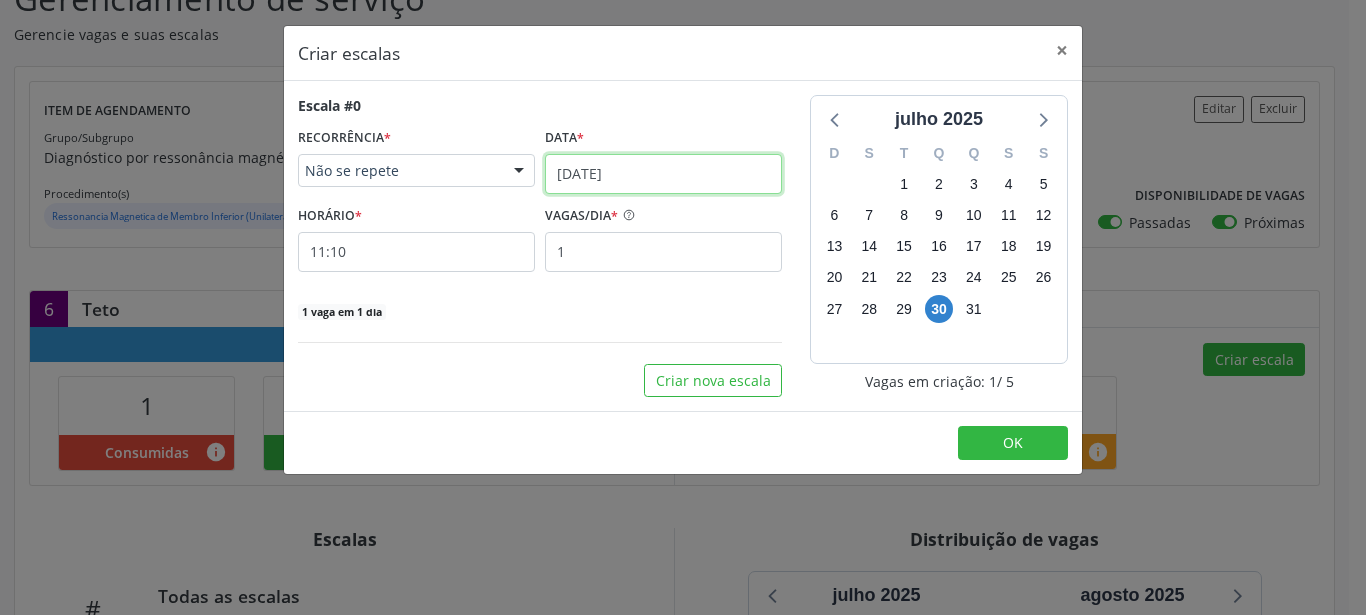 click on "30/07/2025" at bounding box center (663, 174) 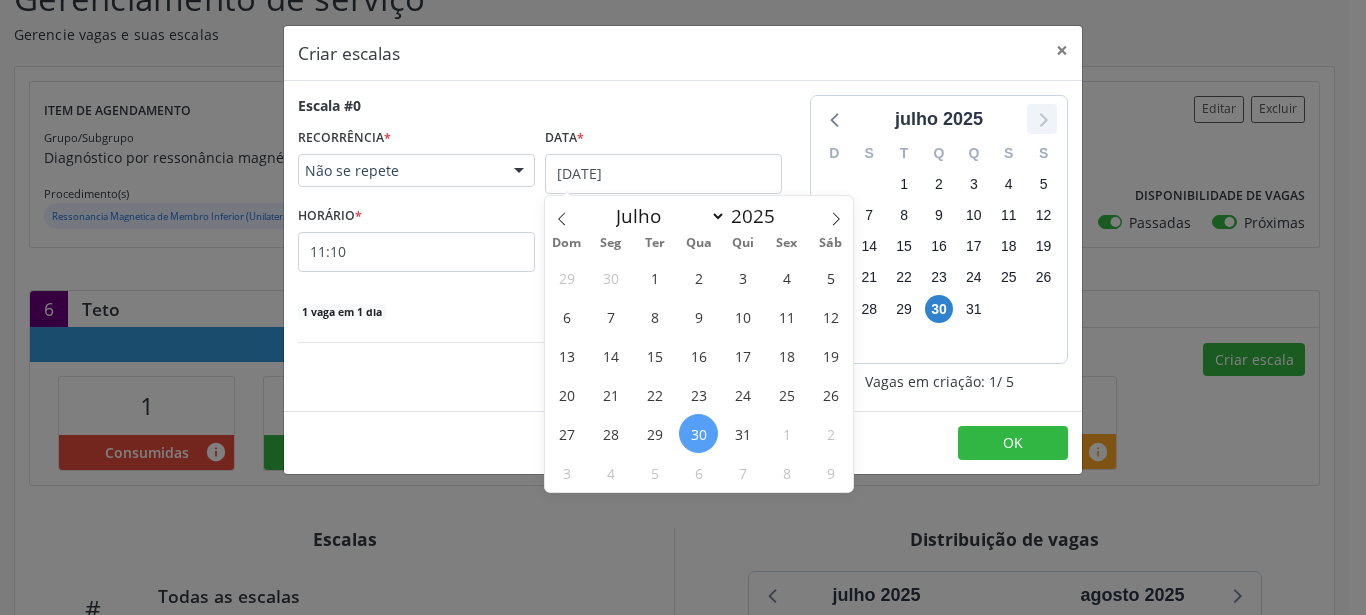 click 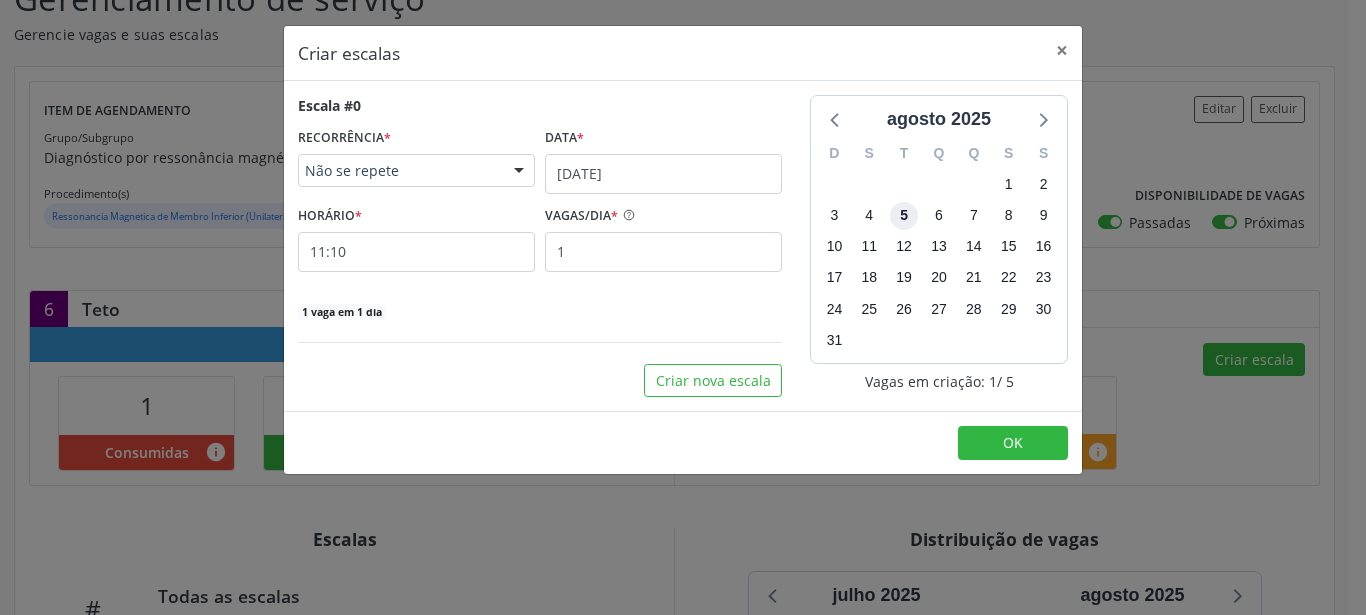 click on "5" at bounding box center [904, 216] 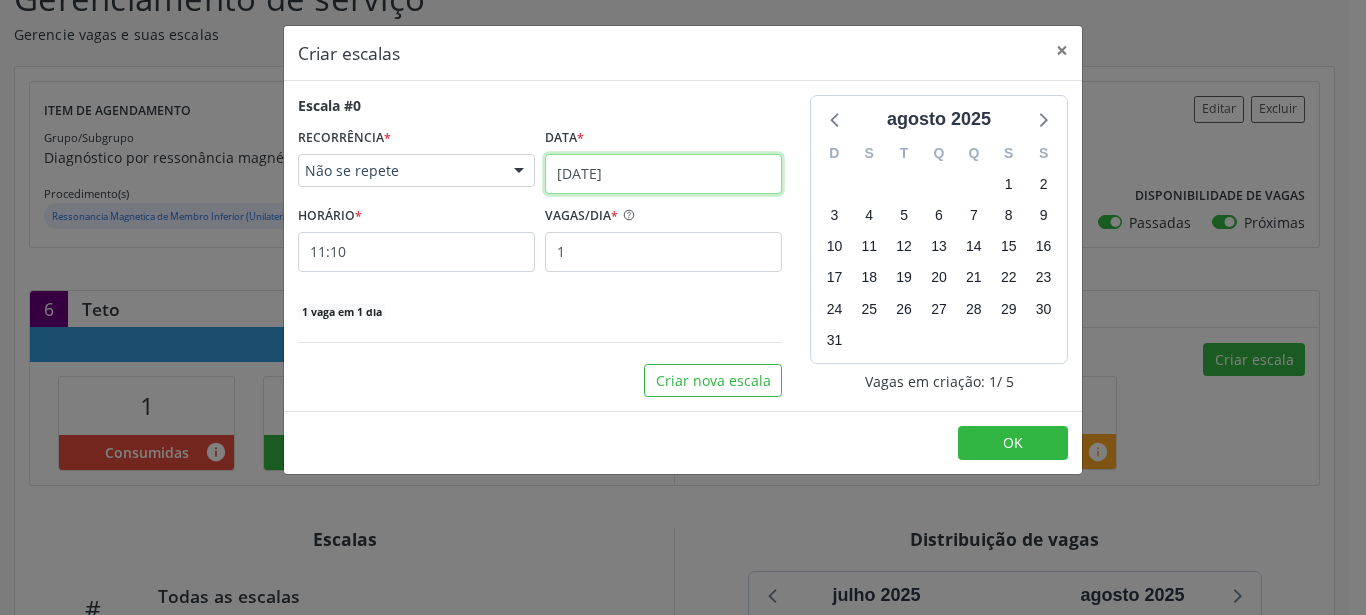click on "30/07/2025" at bounding box center [663, 174] 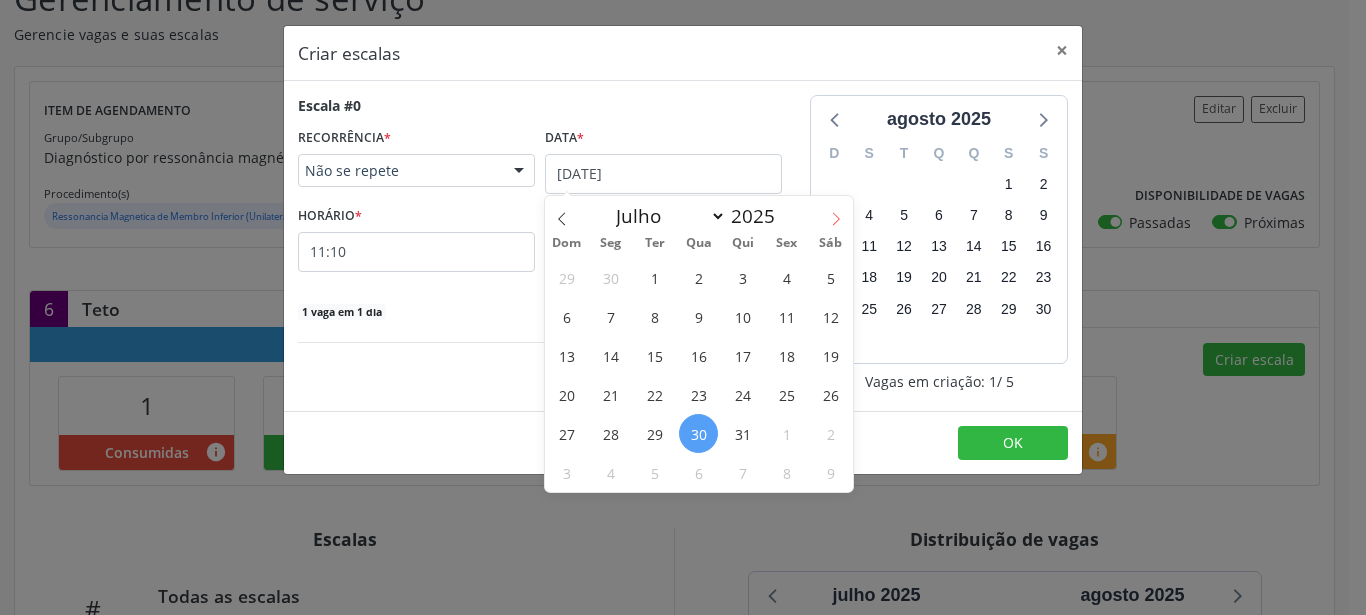click at bounding box center (836, 213) 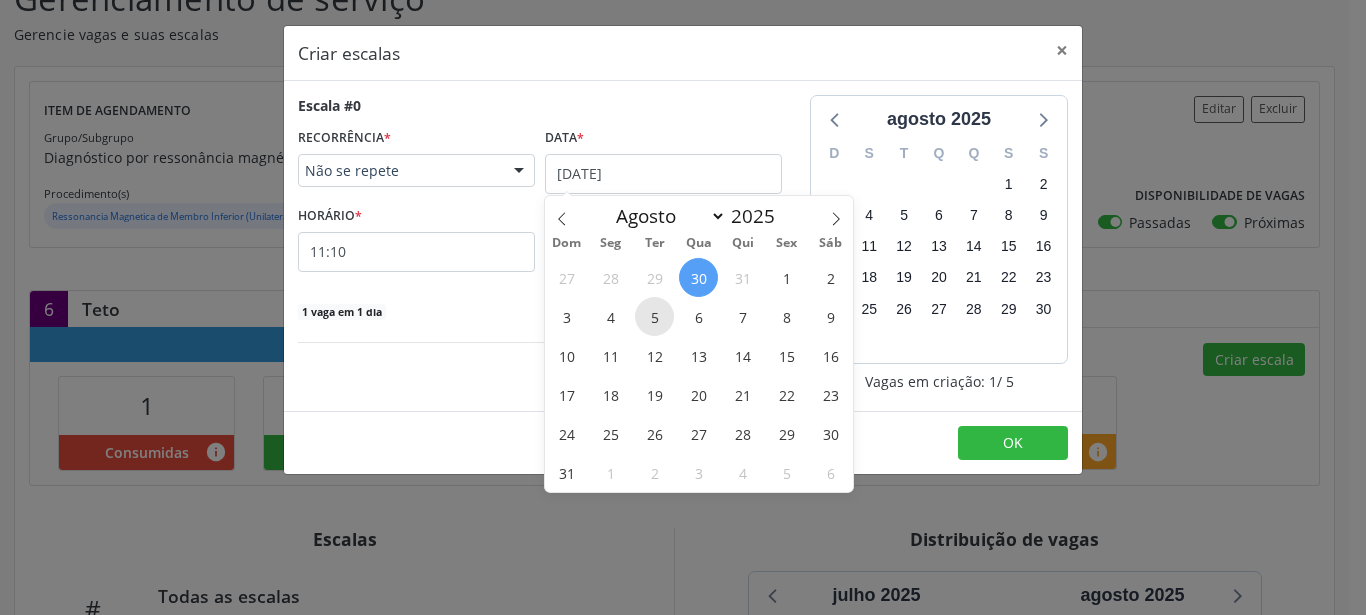 click on "5" at bounding box center [654, 316] 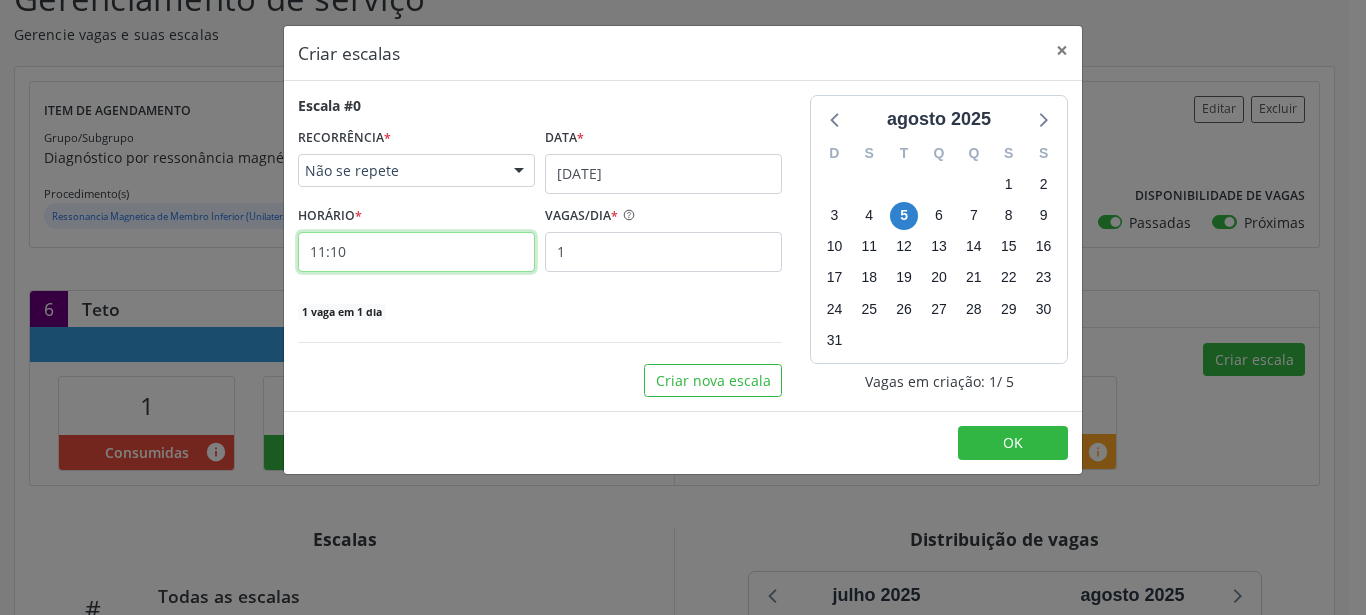 click on "11:10" at bounding box center (416, 252) 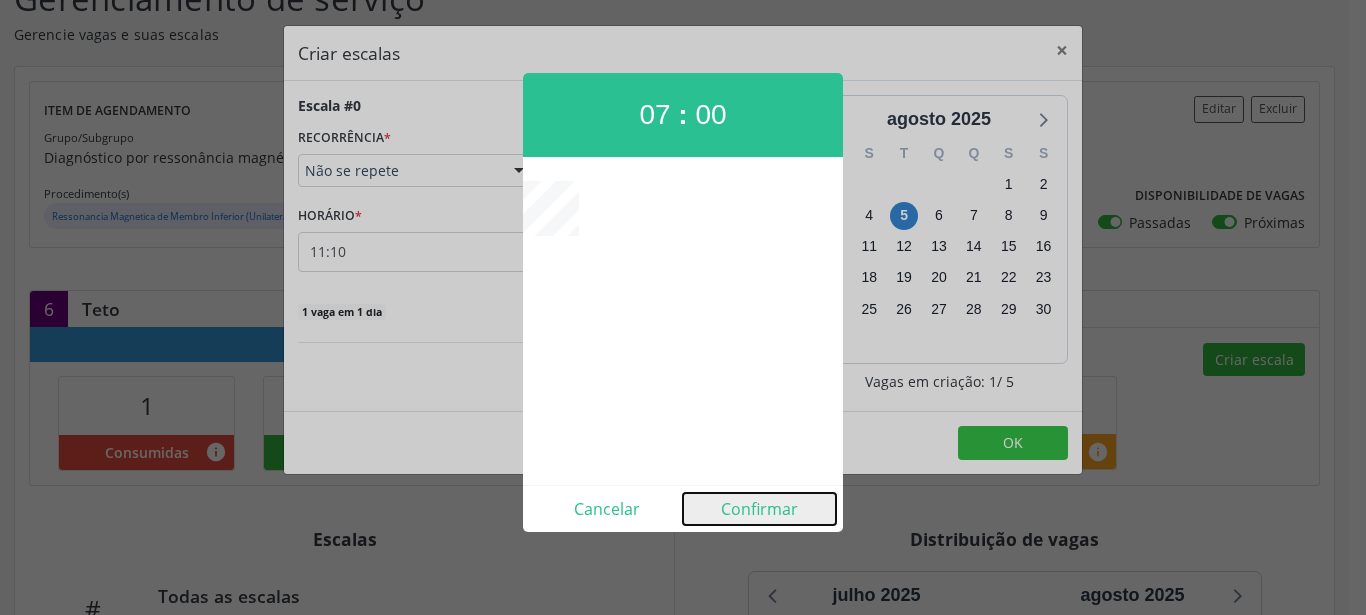 click on "Confirmar" at bounding box center [759, 509] 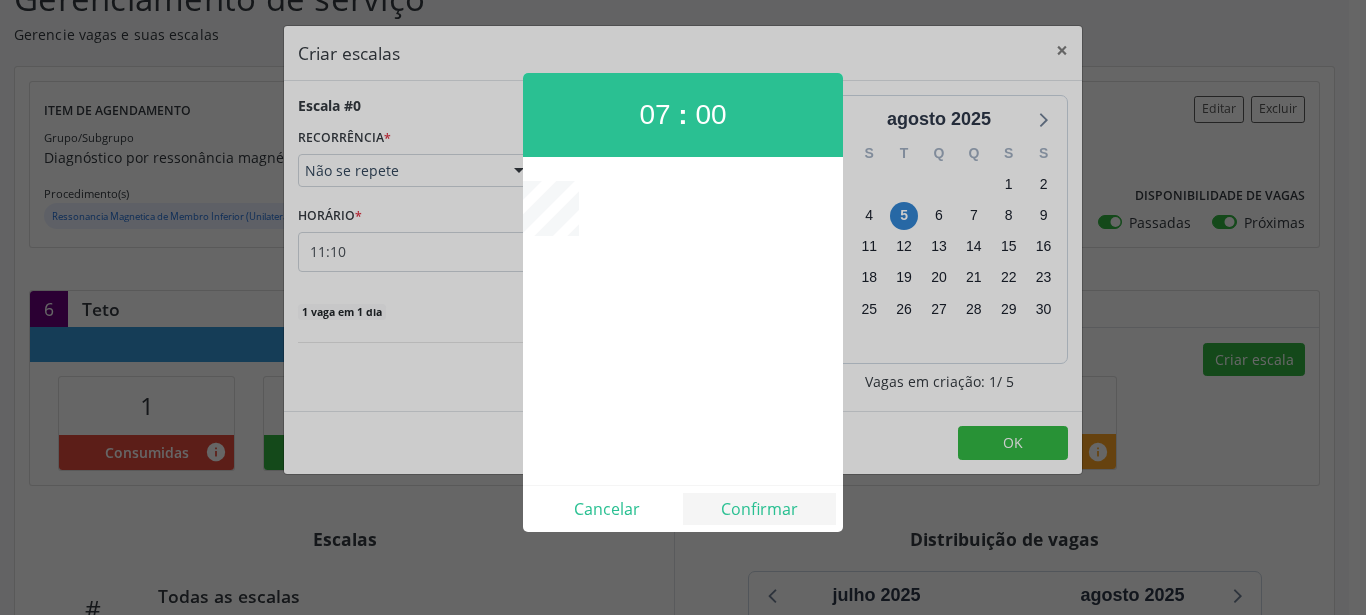 type on "07:00" 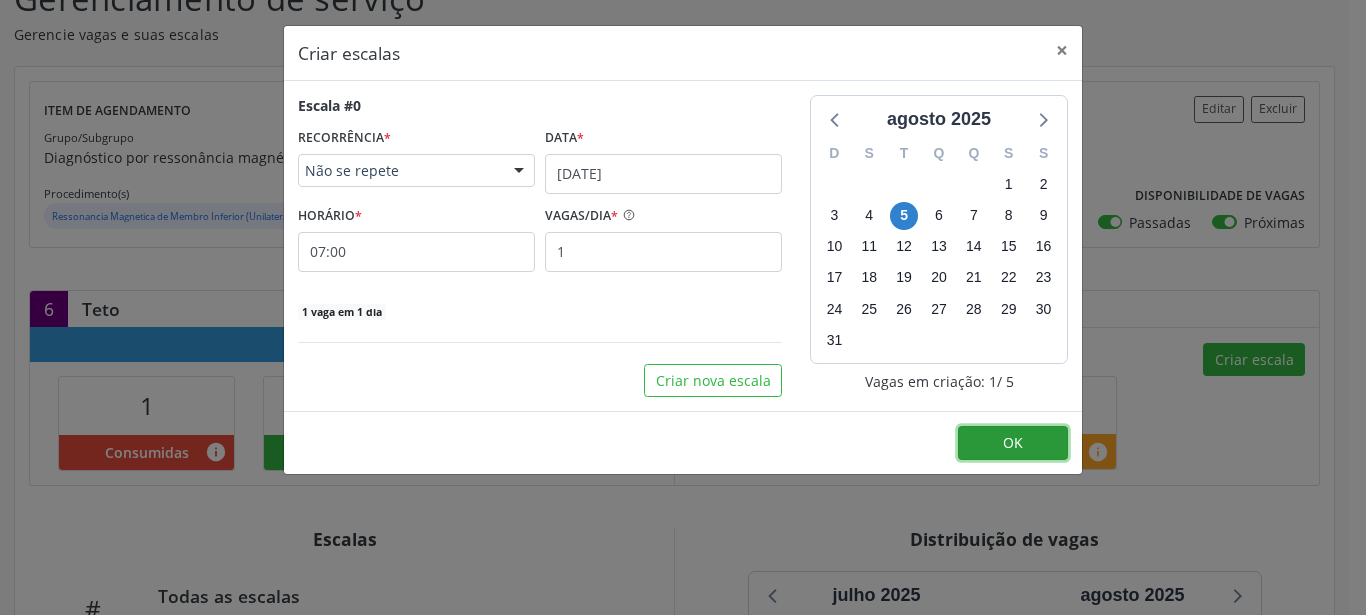 click on "OK" at bounding box center [1013, 443] 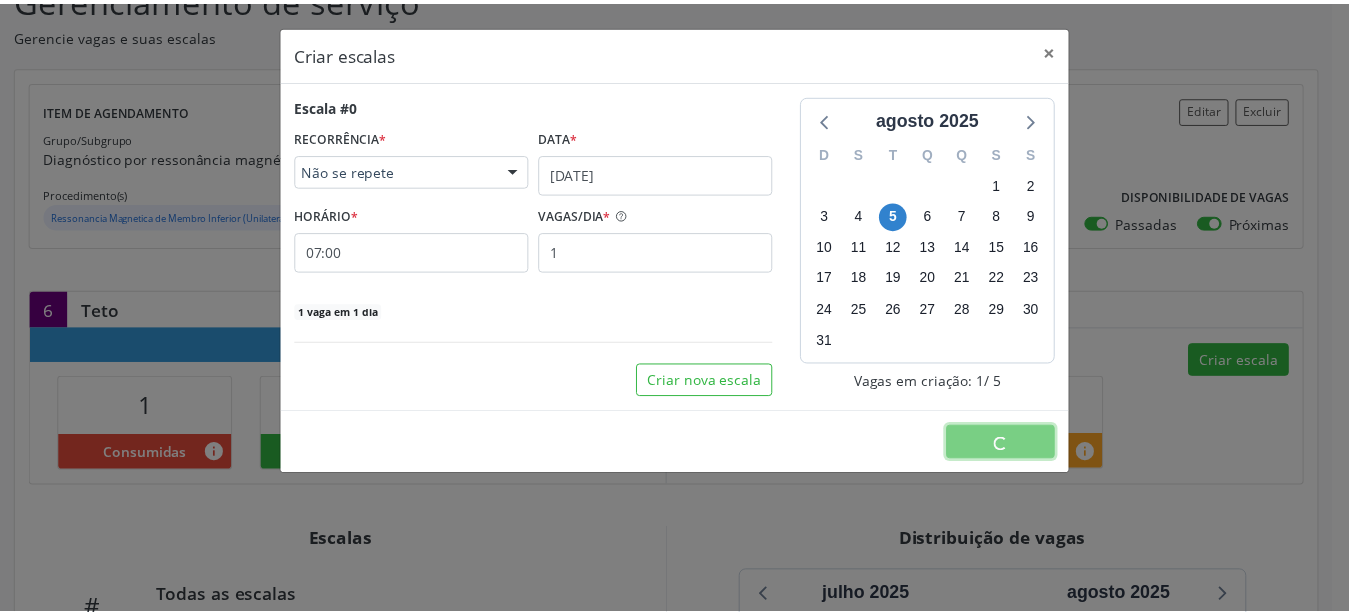scroll, scrollTop: 0, scrollLeft: 0, axis: both 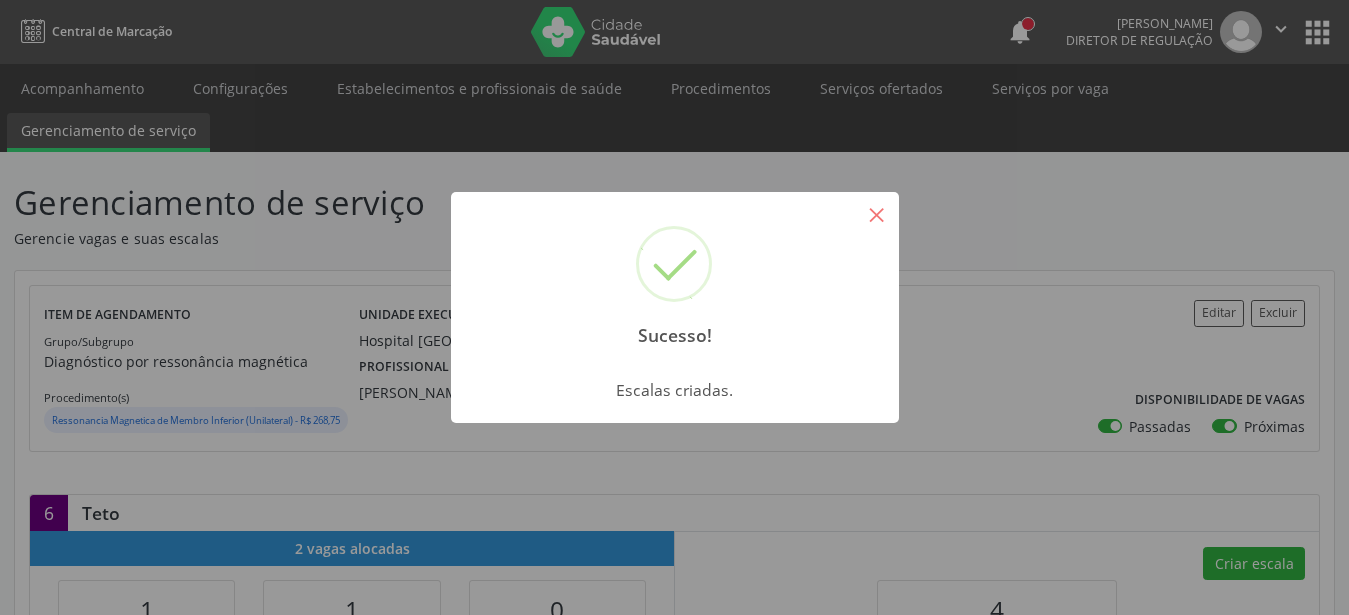 click on "×" at bounding box center [877, 214] 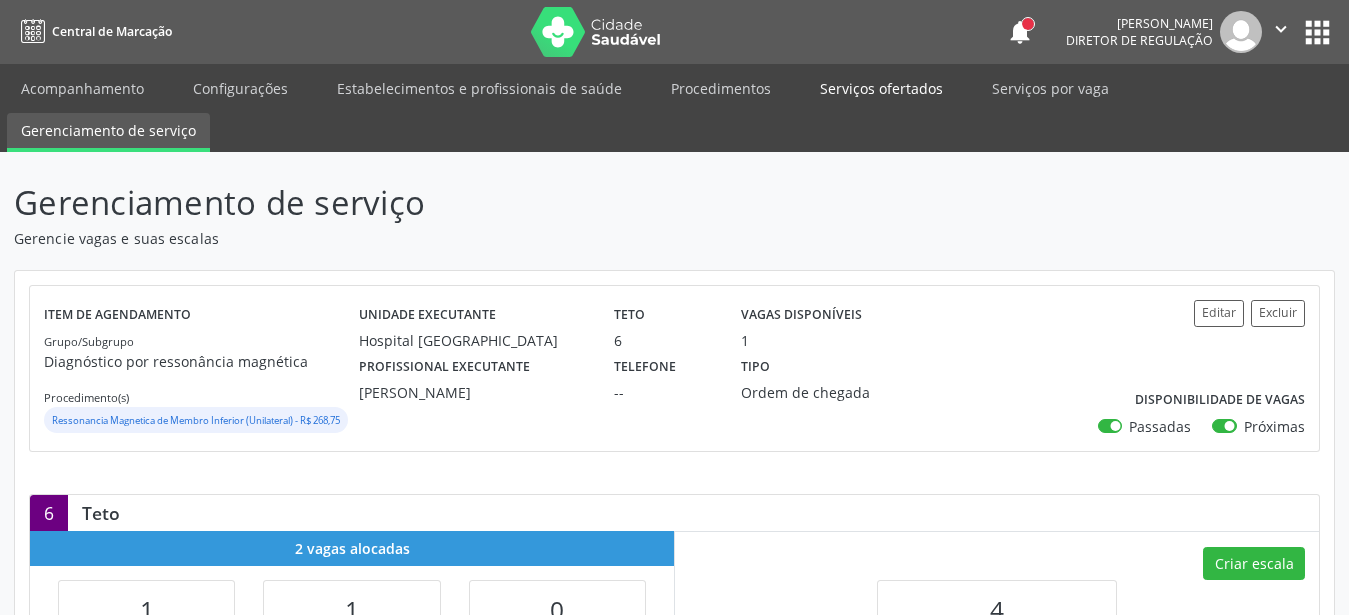 click on "Serviços ofertados" at bounding box center (881, 88) 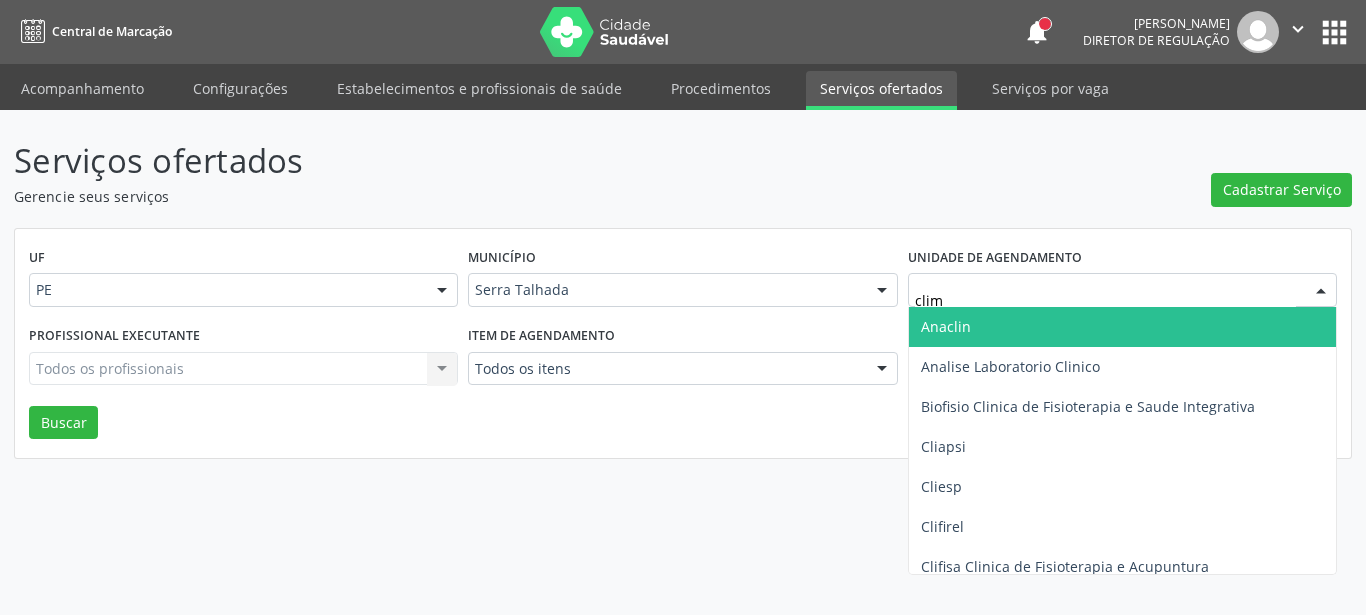 type on "clima" 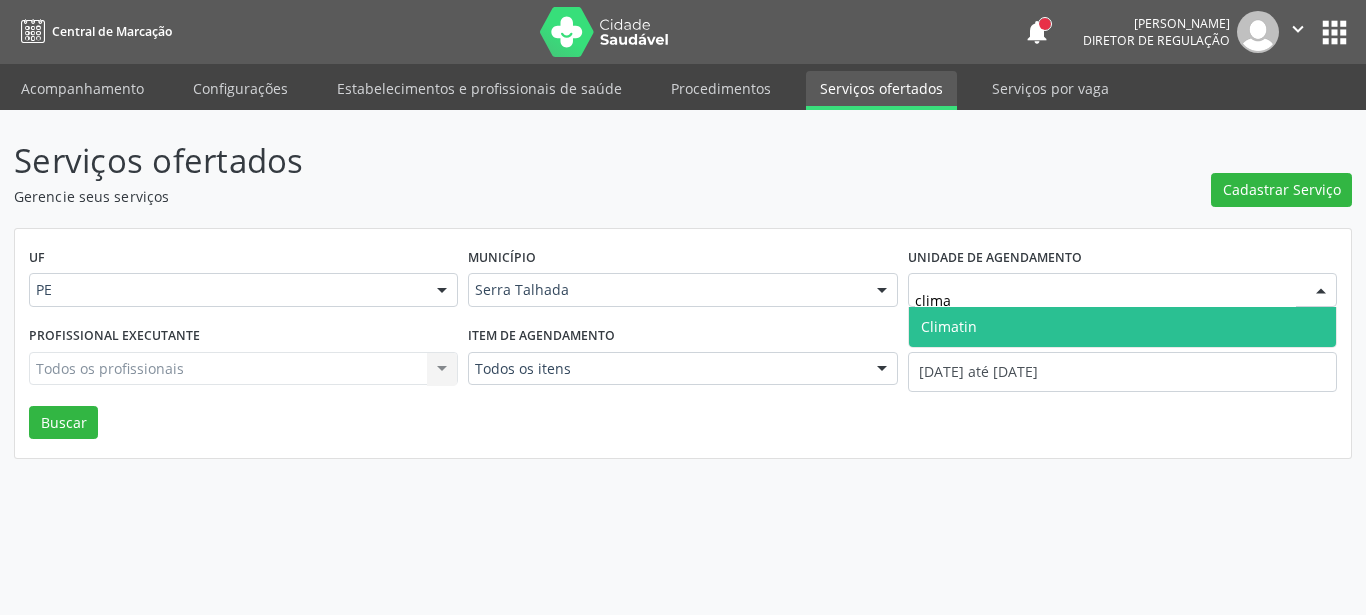 click on "Climatin" at bounding box center [1122, 327] 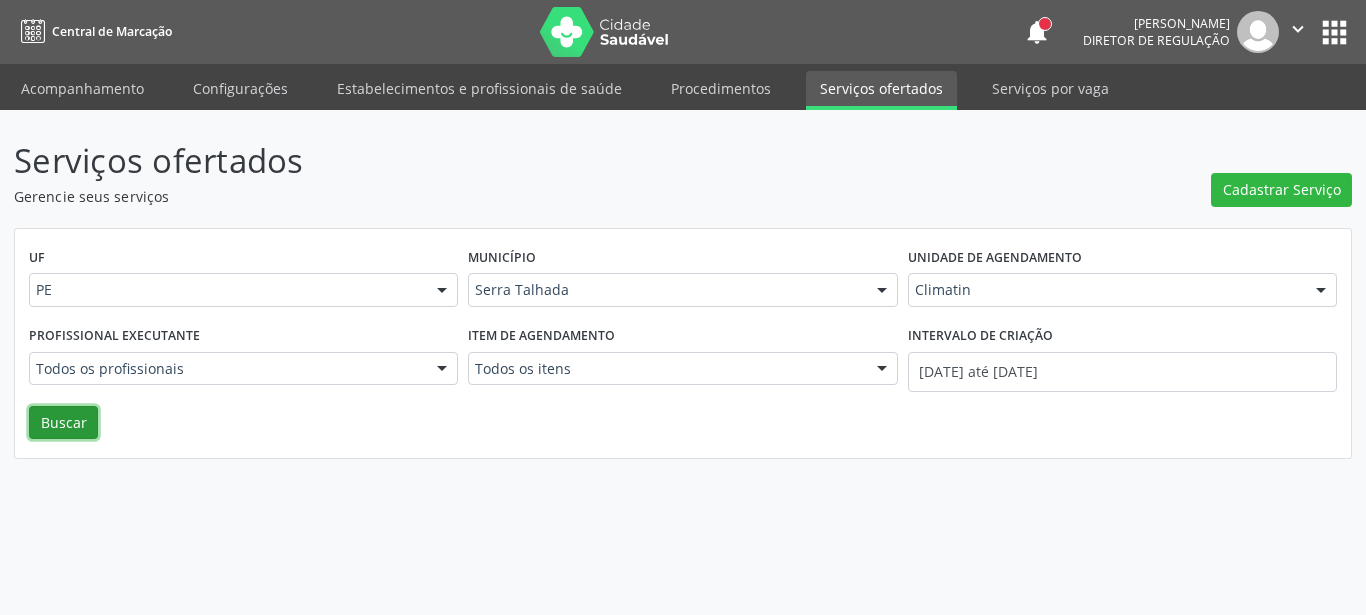 click on "Buscar" at bounding box center [63, 423] 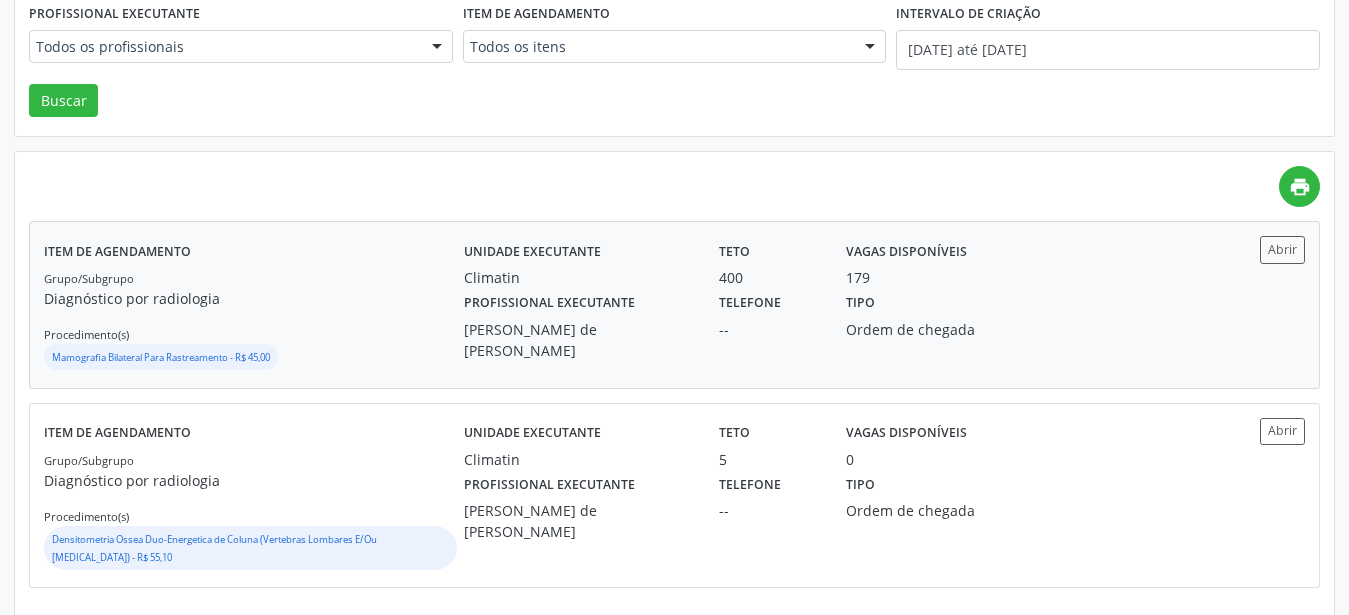 scroll, scrollTop: 338, scrollLeft: 0, axis: vertical 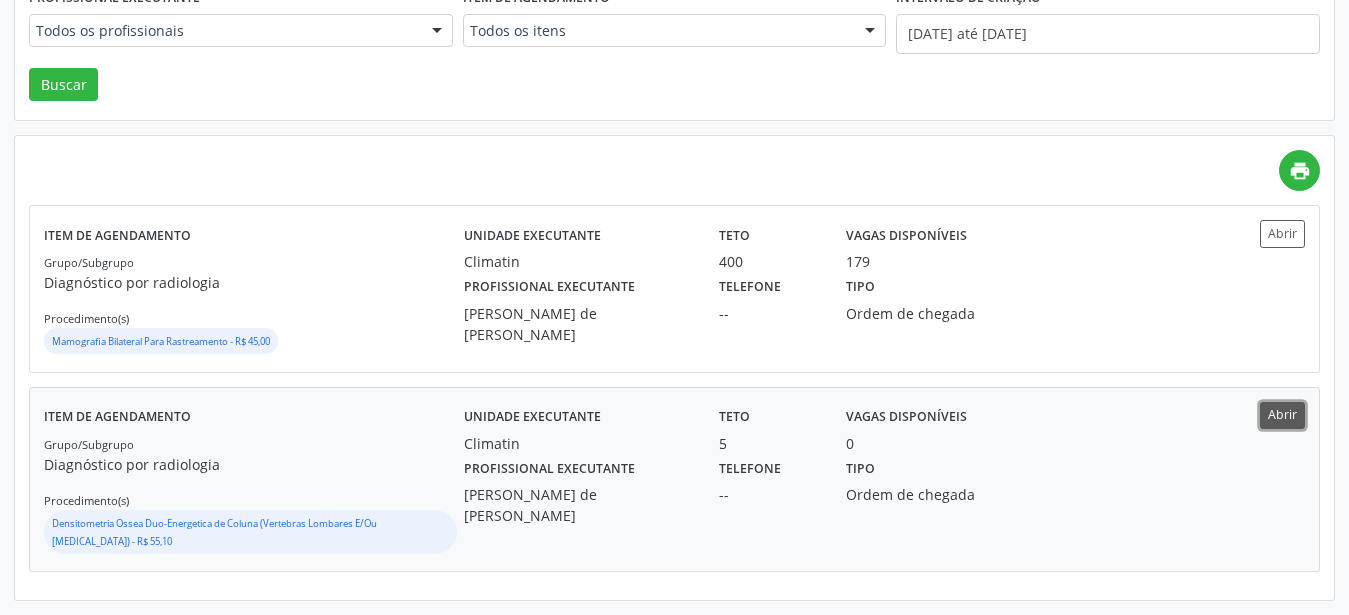click on "Abrir" at bounding box center [1282, 415] 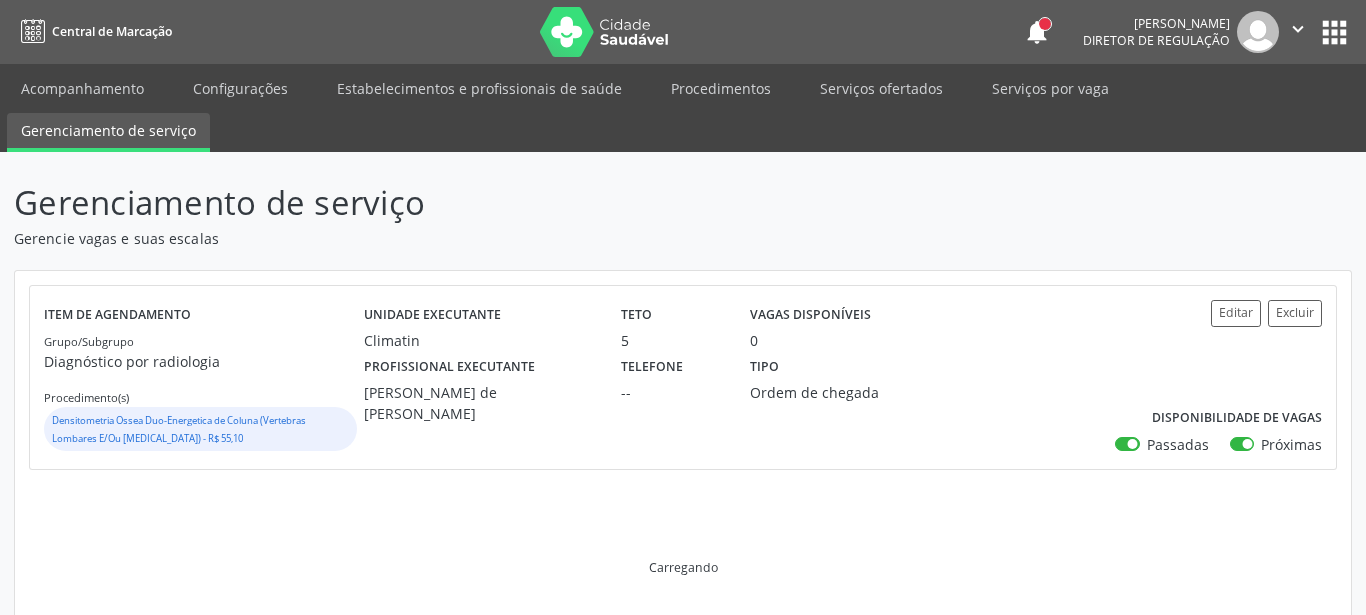 scroll, scrollTop: 0, scrollLeft: 0, axis: both 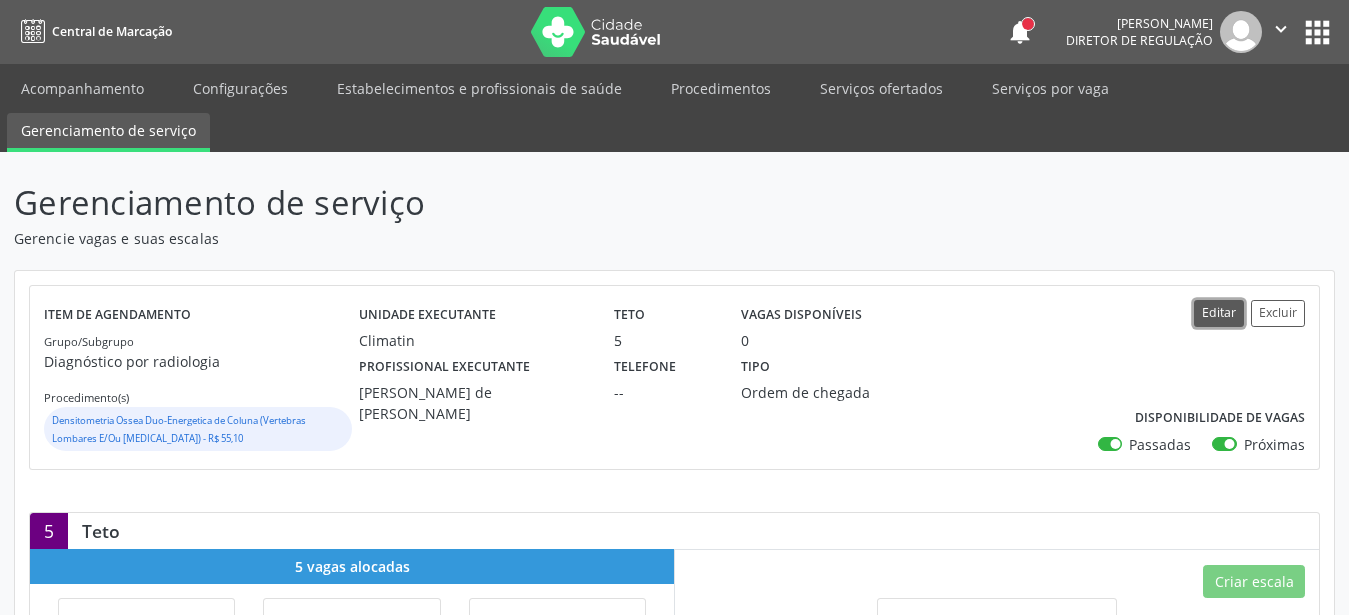 click on "Editar" at bounding box center [1219, 313] 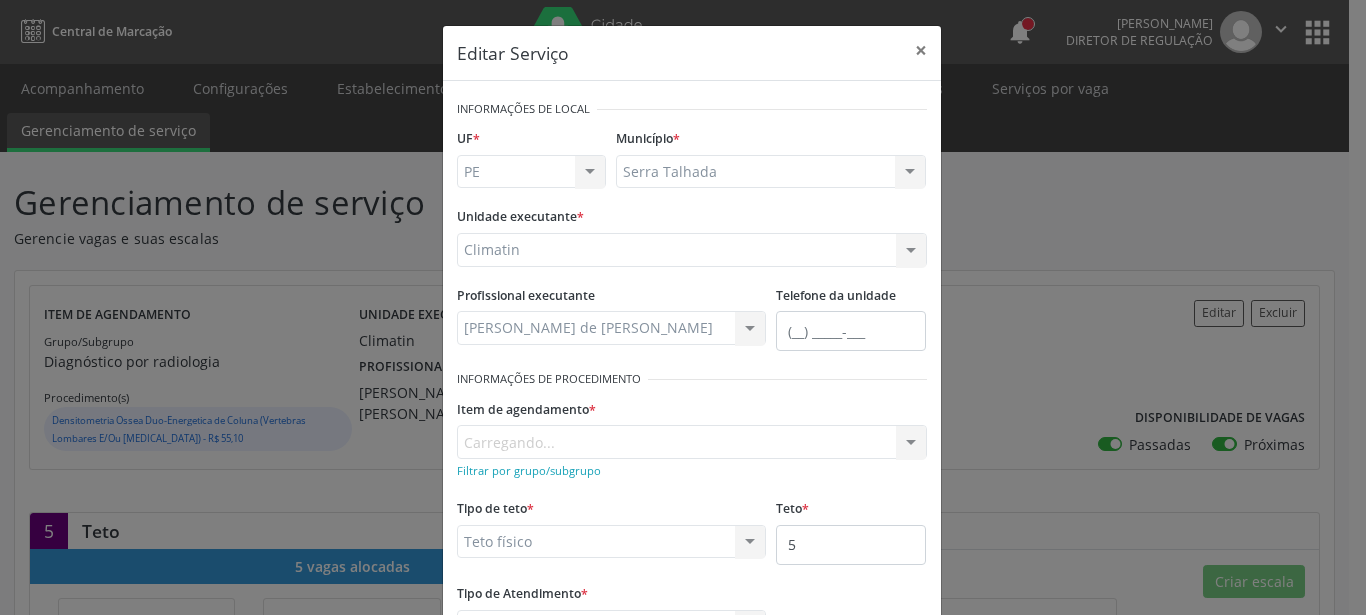scroll, scrollTop: 114, scrollLeft: 0, axis: vertical 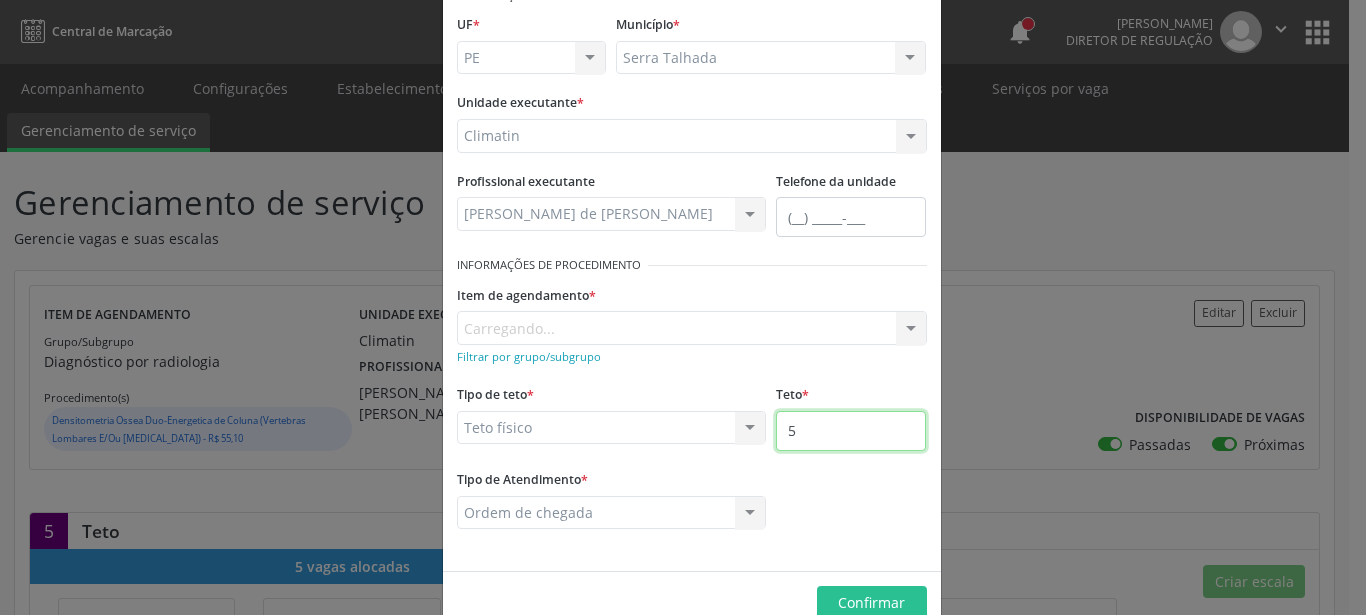 click on "5" at bounding box center [851, 431] 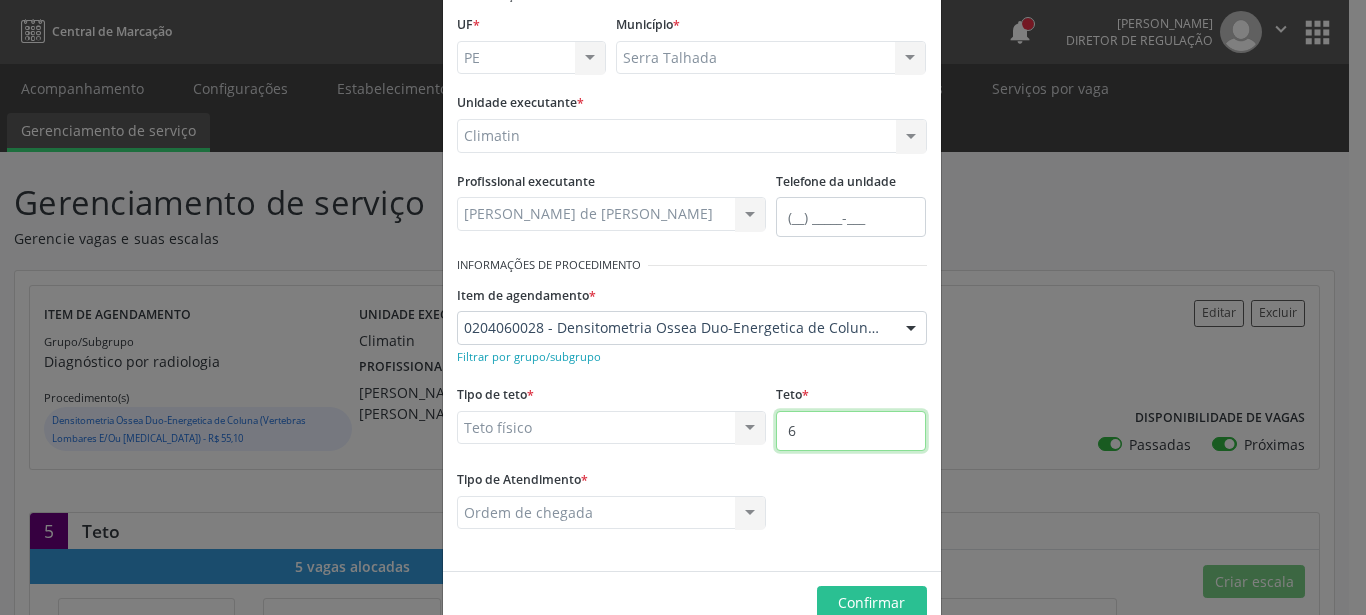 click on "6" at bounding box center (851, 431) 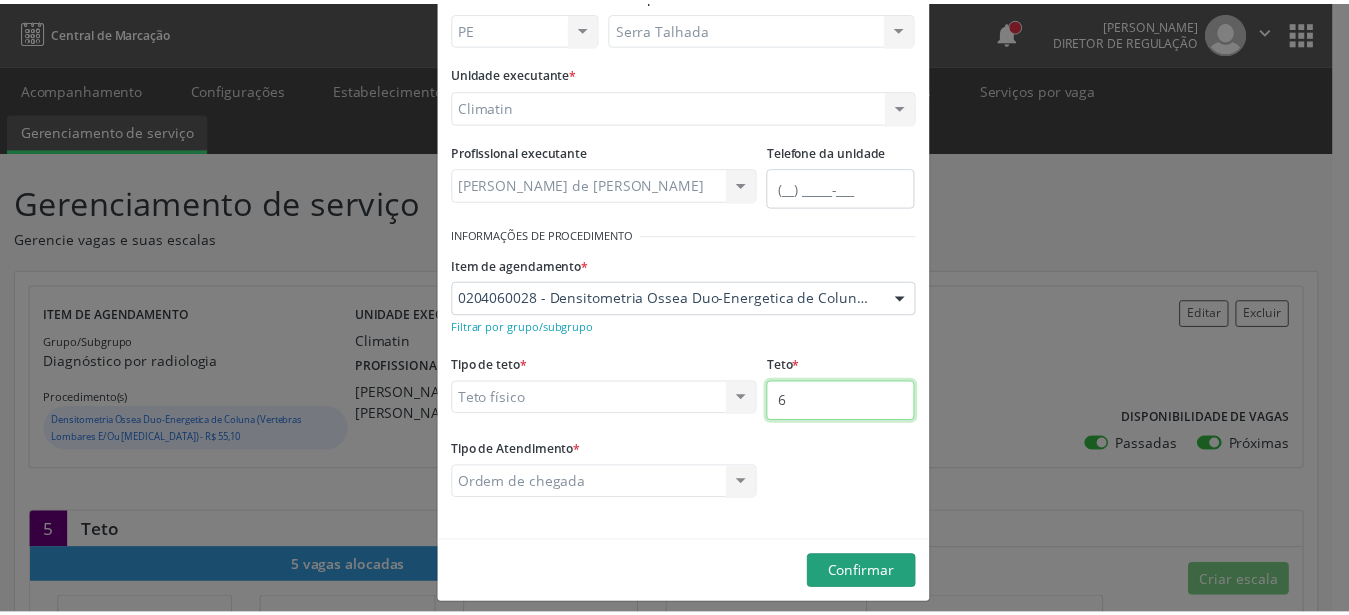 scroll, scrollTop: 158, scrollLeft: 0, axis: vertical 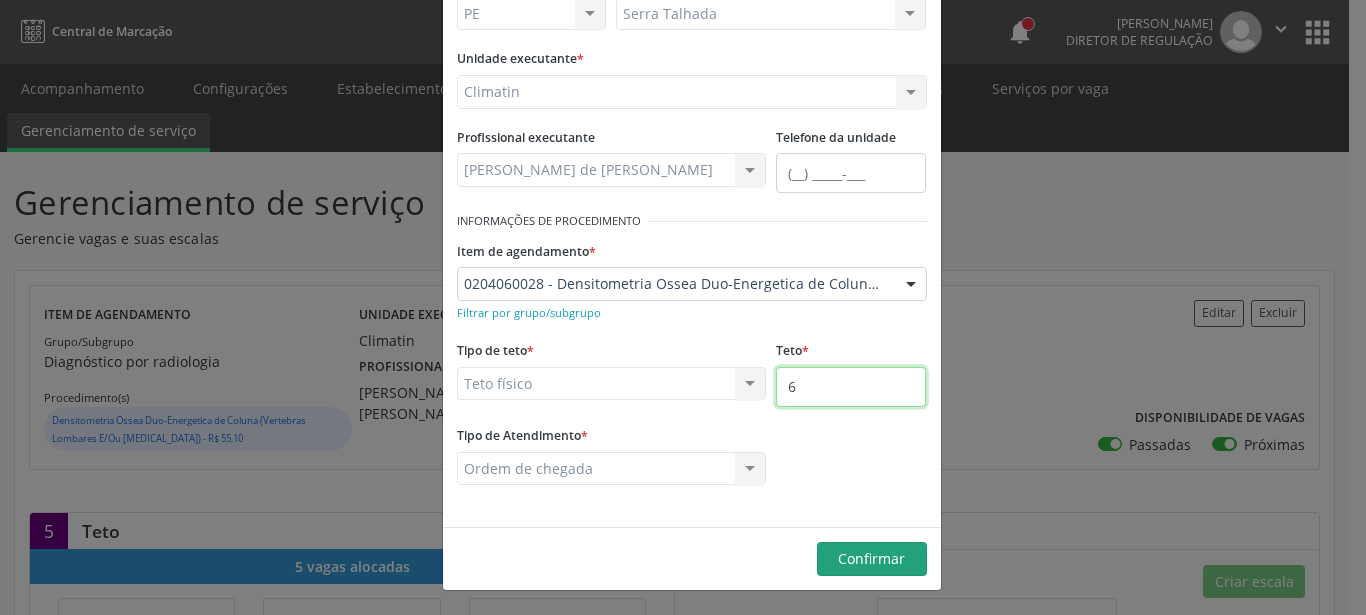 type on "6" 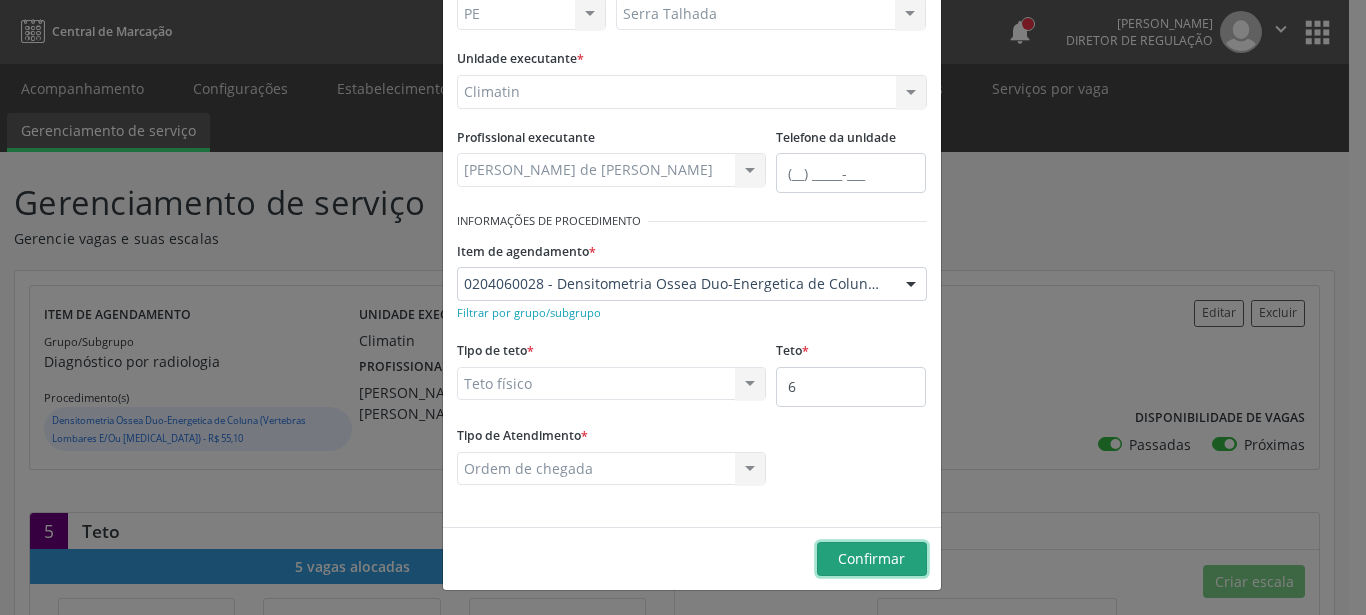 click on "Confirmar" at bounding box center (871, 558) 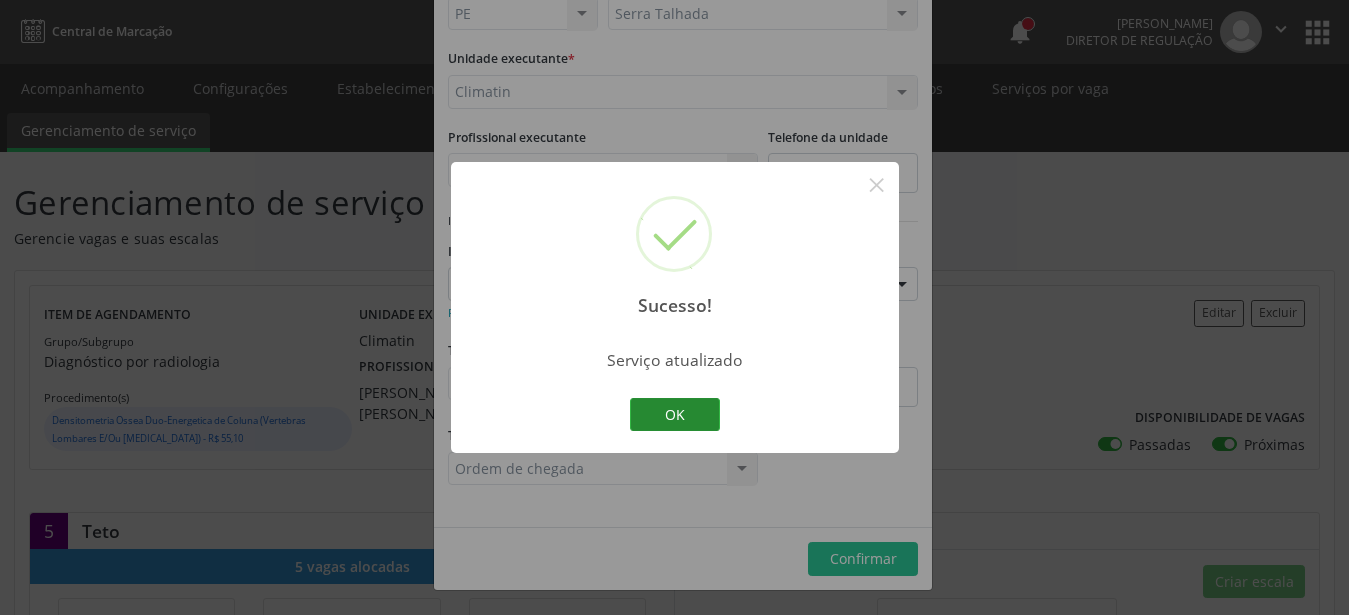 click on "OK" at bounding box center [675, 415] 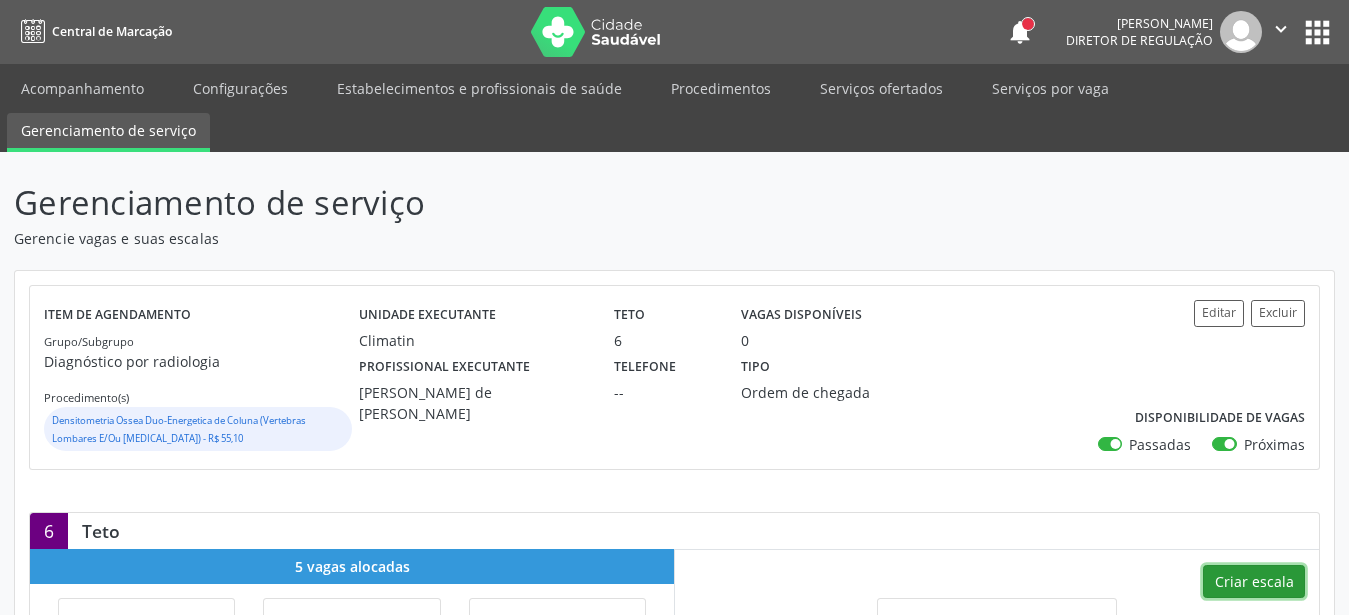 click on "Criar escala" at bounding box center [1254, 582] 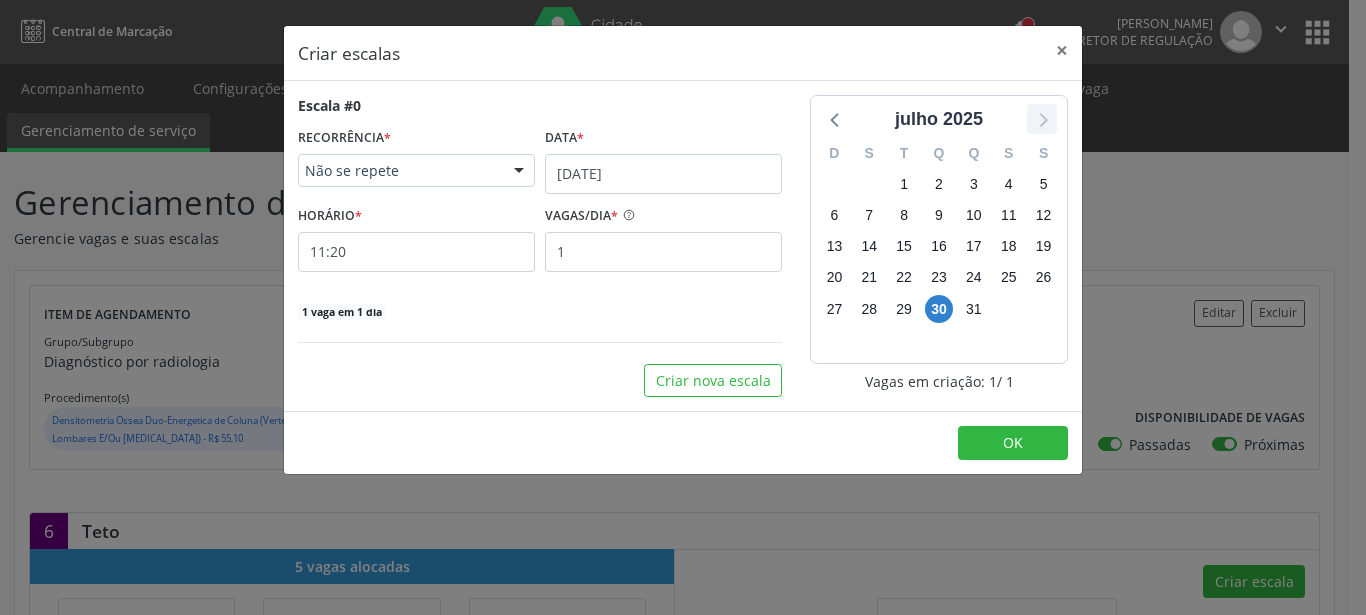 click 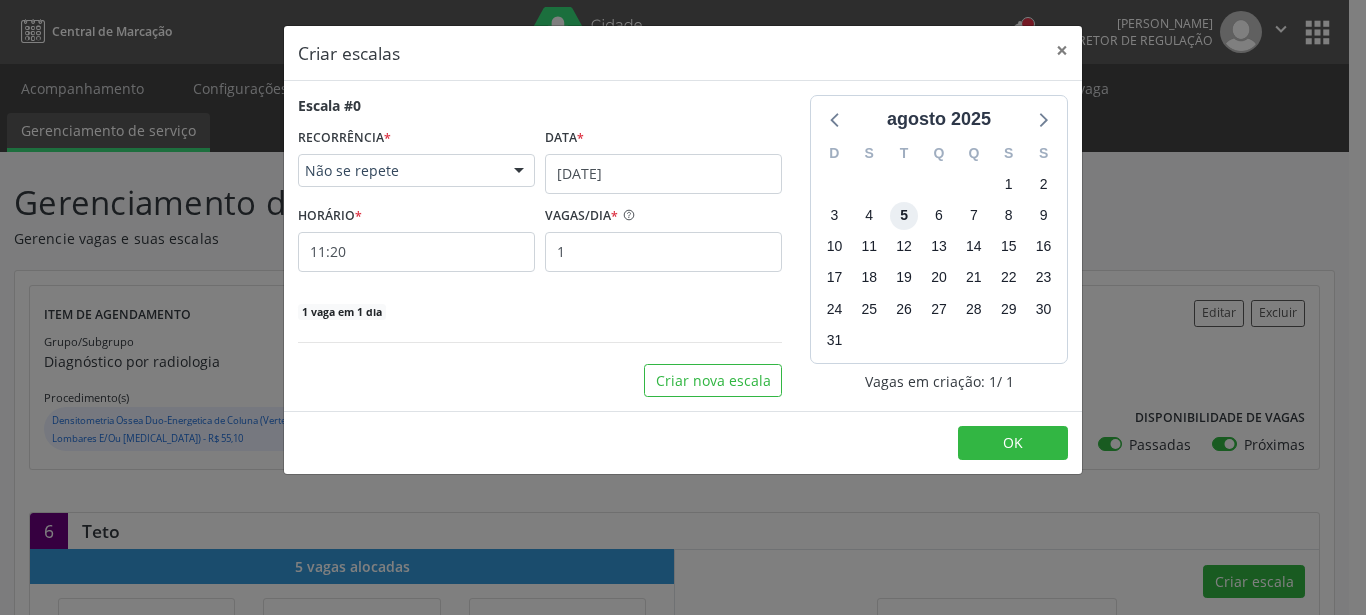click on "5" at bounding box center (904, 216) 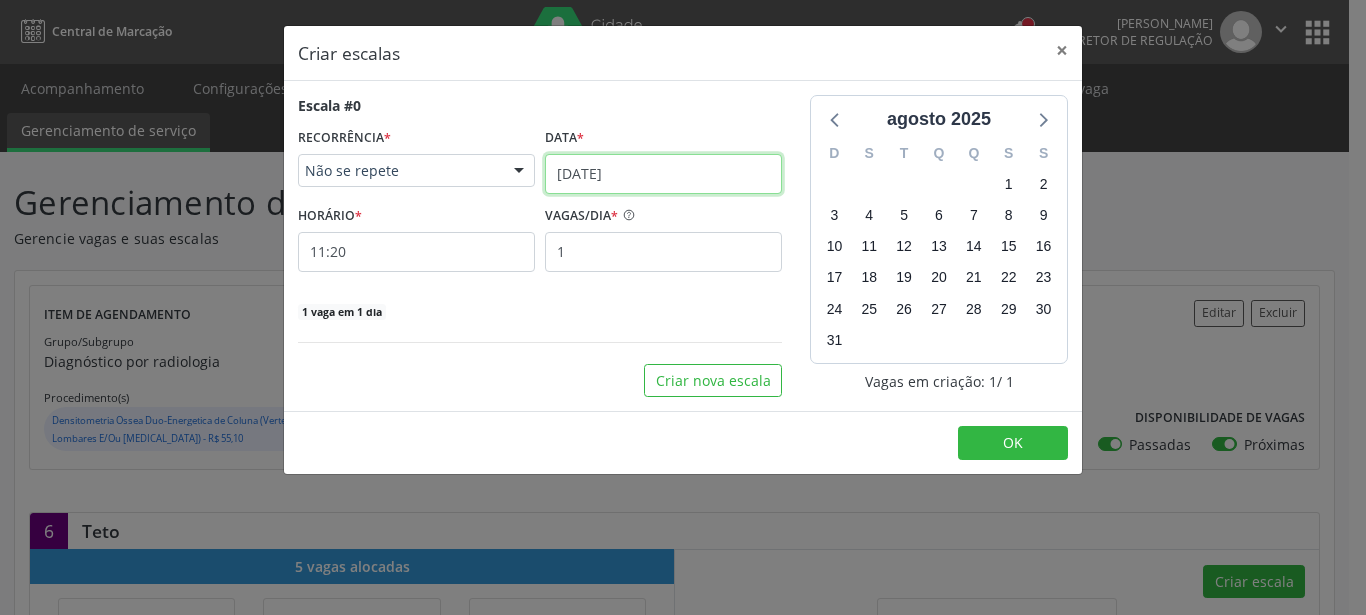 click on "30/07/2025" at bounding box center [663, 174] 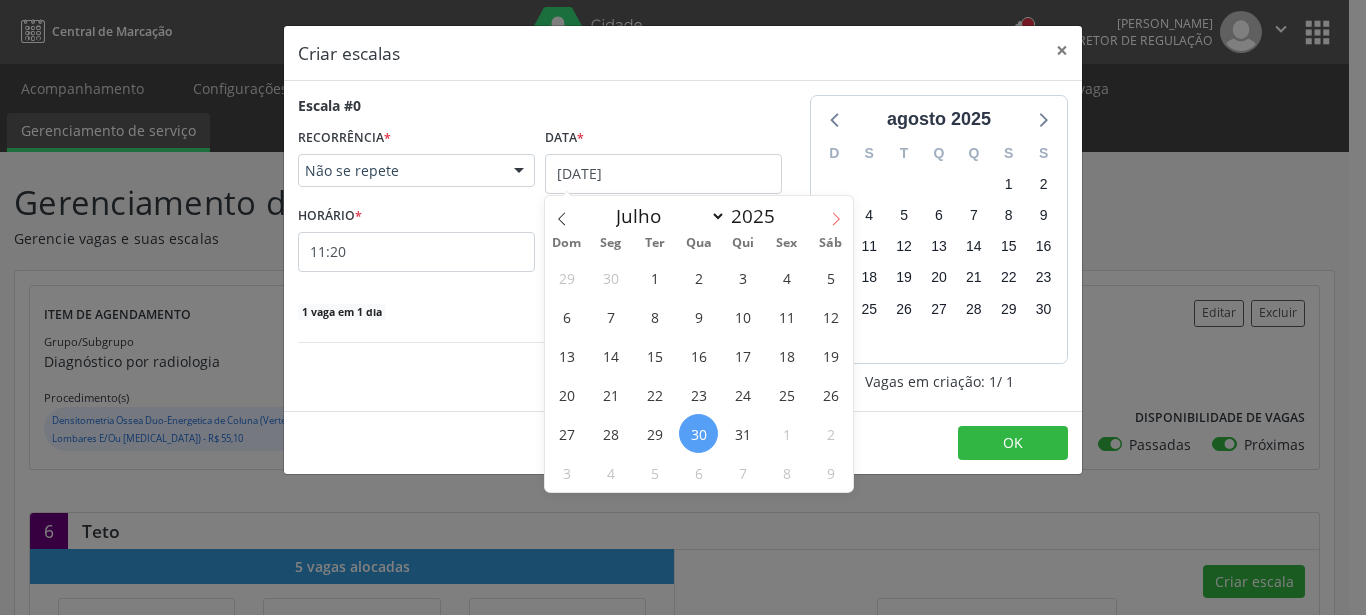 click at bounding box center (836, 213) 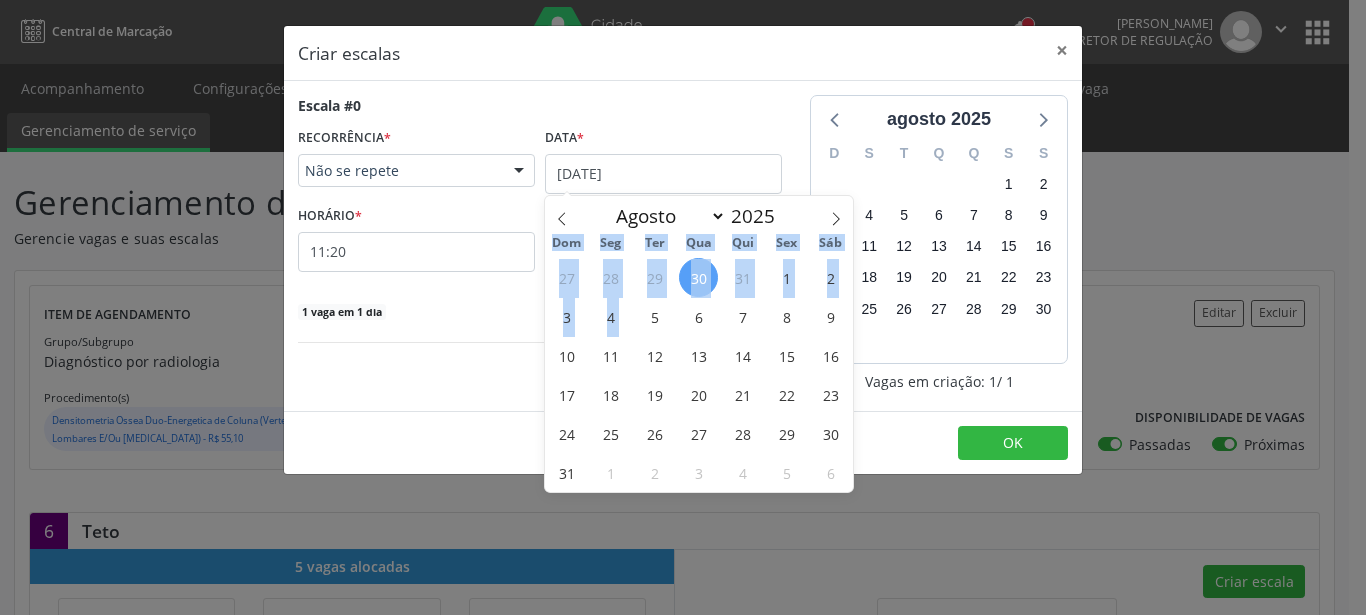 click on "5" at bounding box center (654, 316) 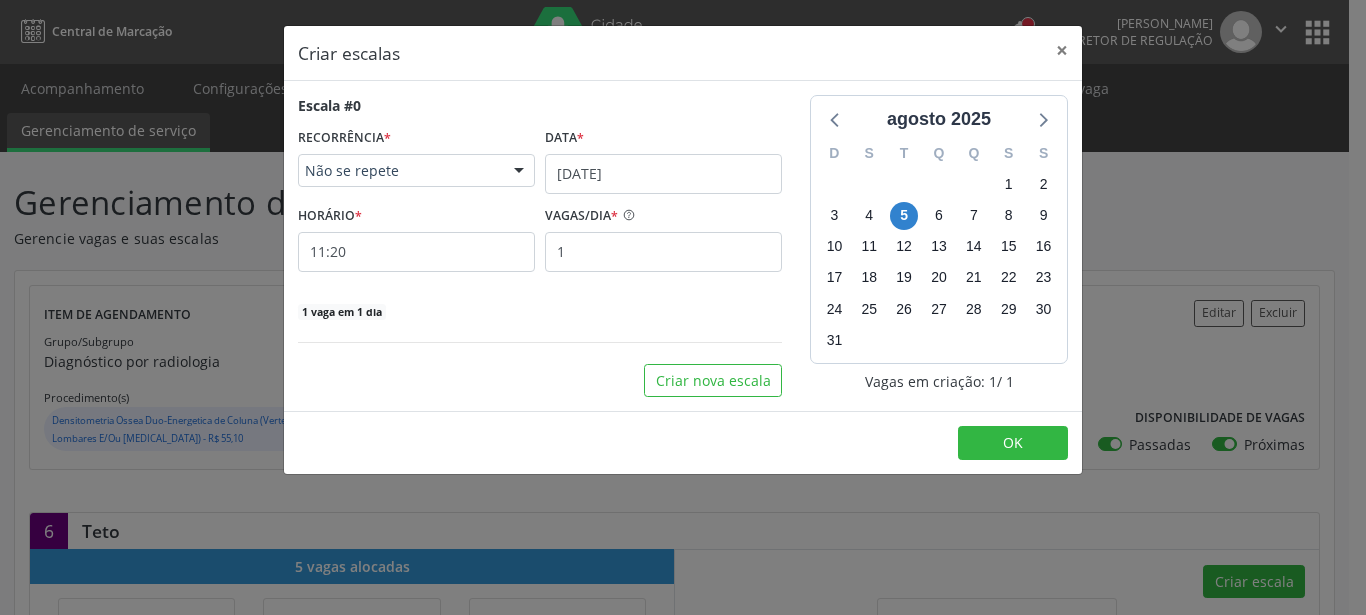 click on "Escala #0
RECORRÊNCIA
*
Não se repete         Não se repete   Diário/Semanal   Mensal
Nenhum resultado encontrado para: "   "
Não há nenhuma opção para ser exibida.
Data
*
05/08/2025
HORÁRIO
*
11:20
VAGAS/DIA
*
1
1 vaga em 1 dia" at bounding box center (540, 208) 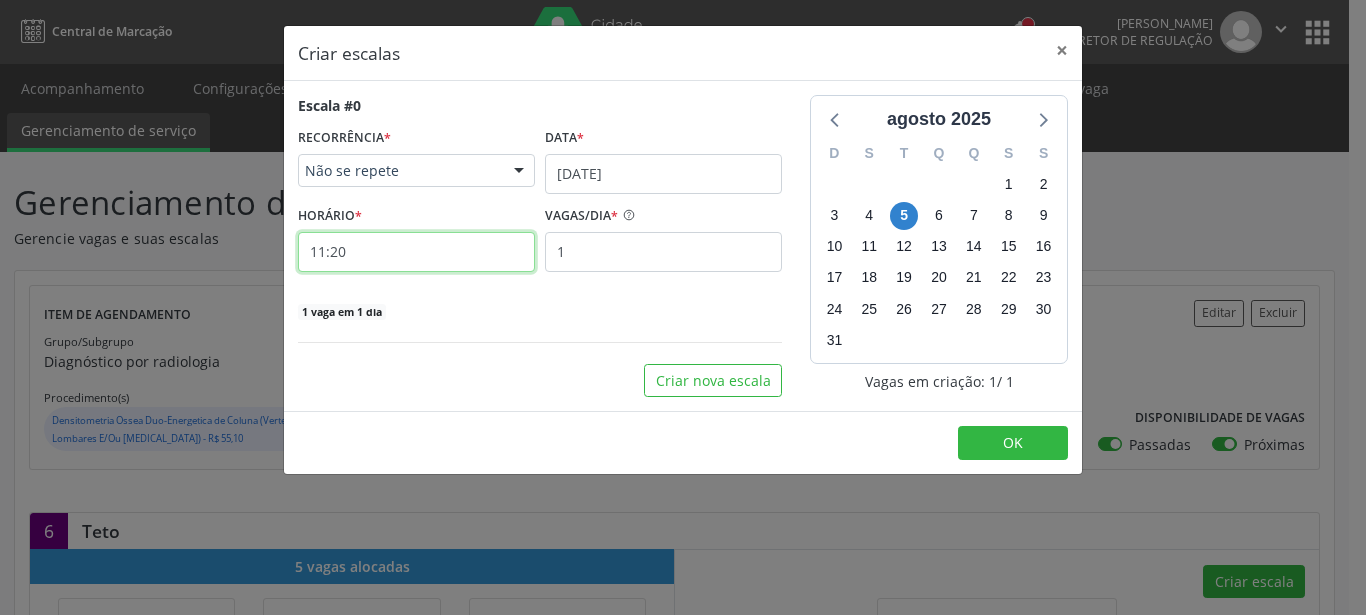 click on "11:20" at bounding box center [416, 252] 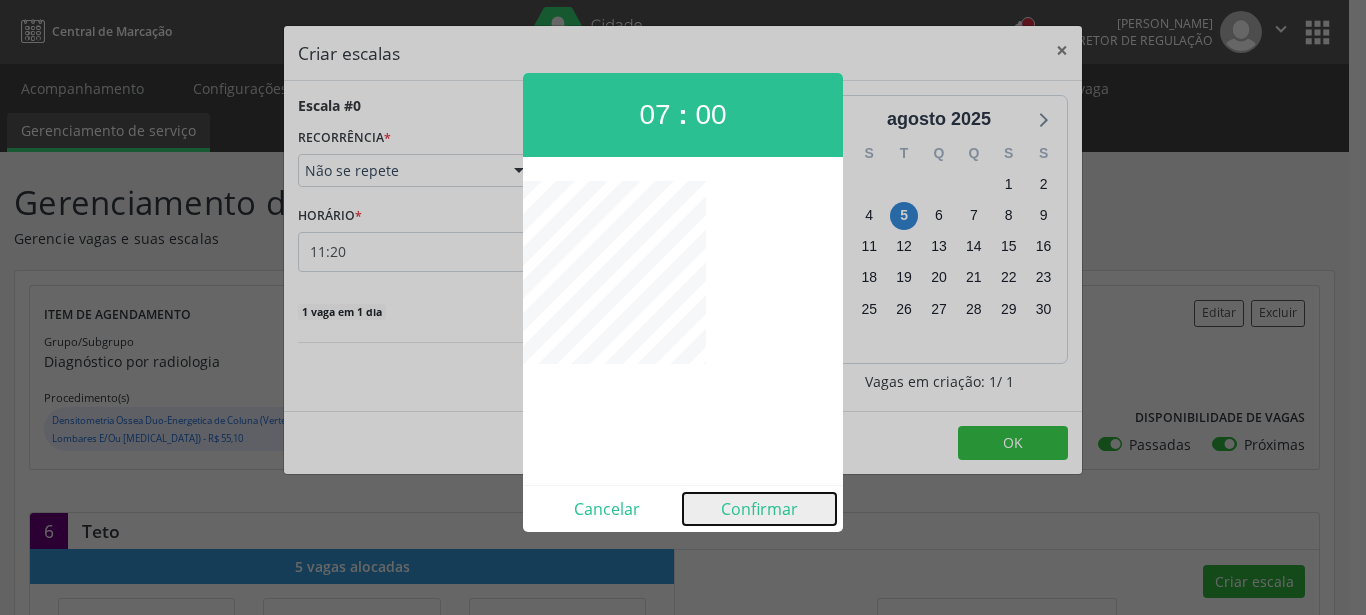 click on "Confirmar" at bounding box center [759, 509] 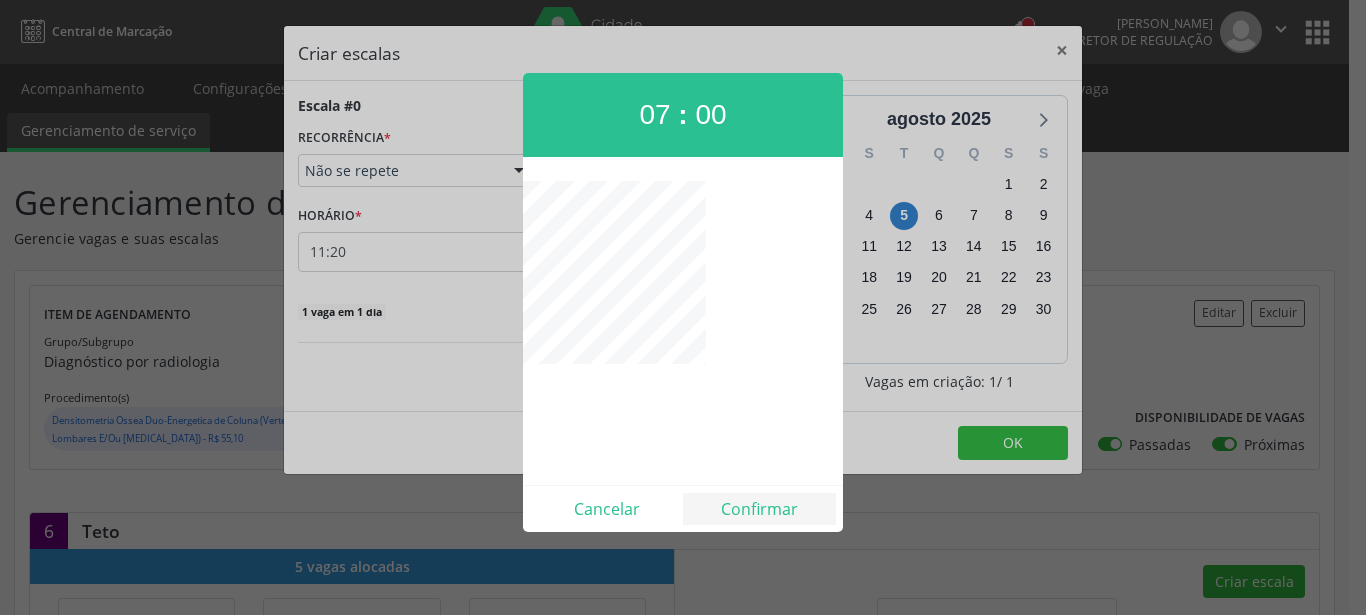 type on "07:00" 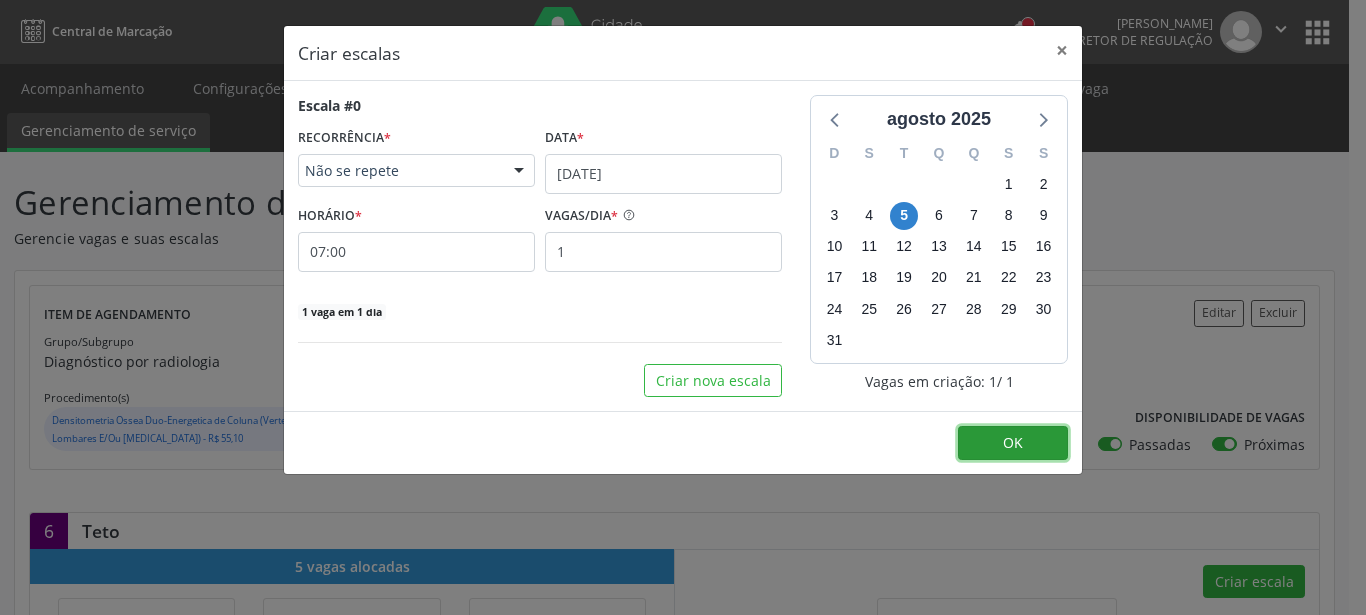 click on "OK" at bounding box center [1013, 442] 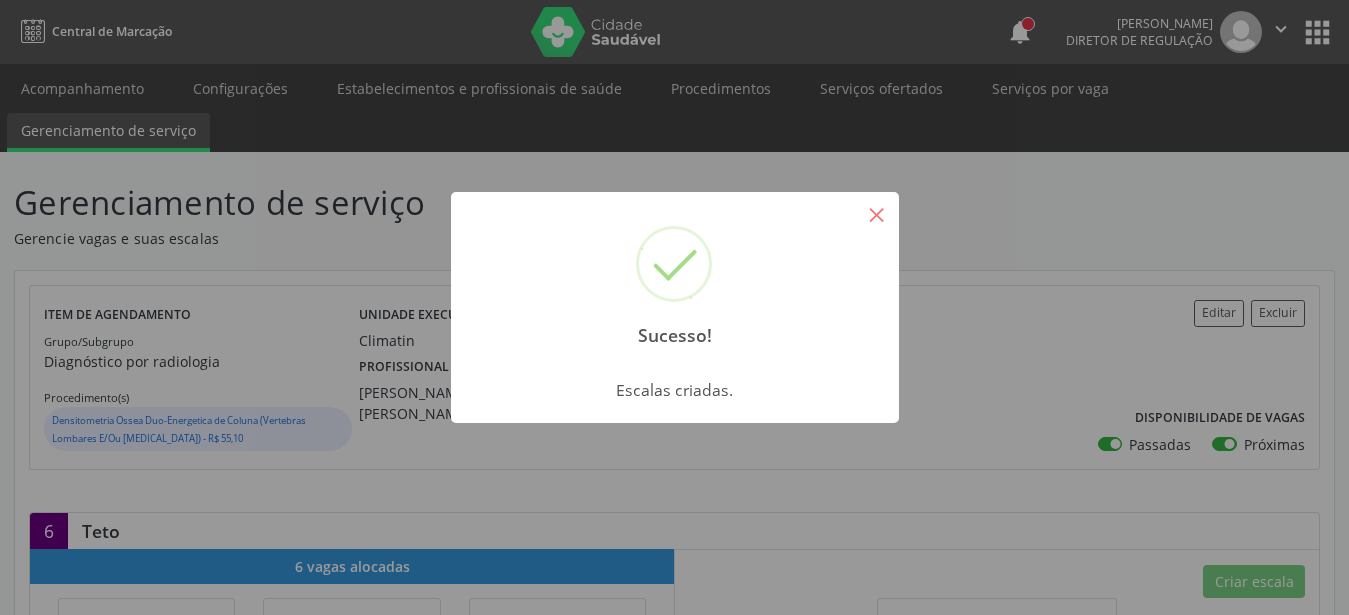 click on "×" at bounding box center [877, 214] 